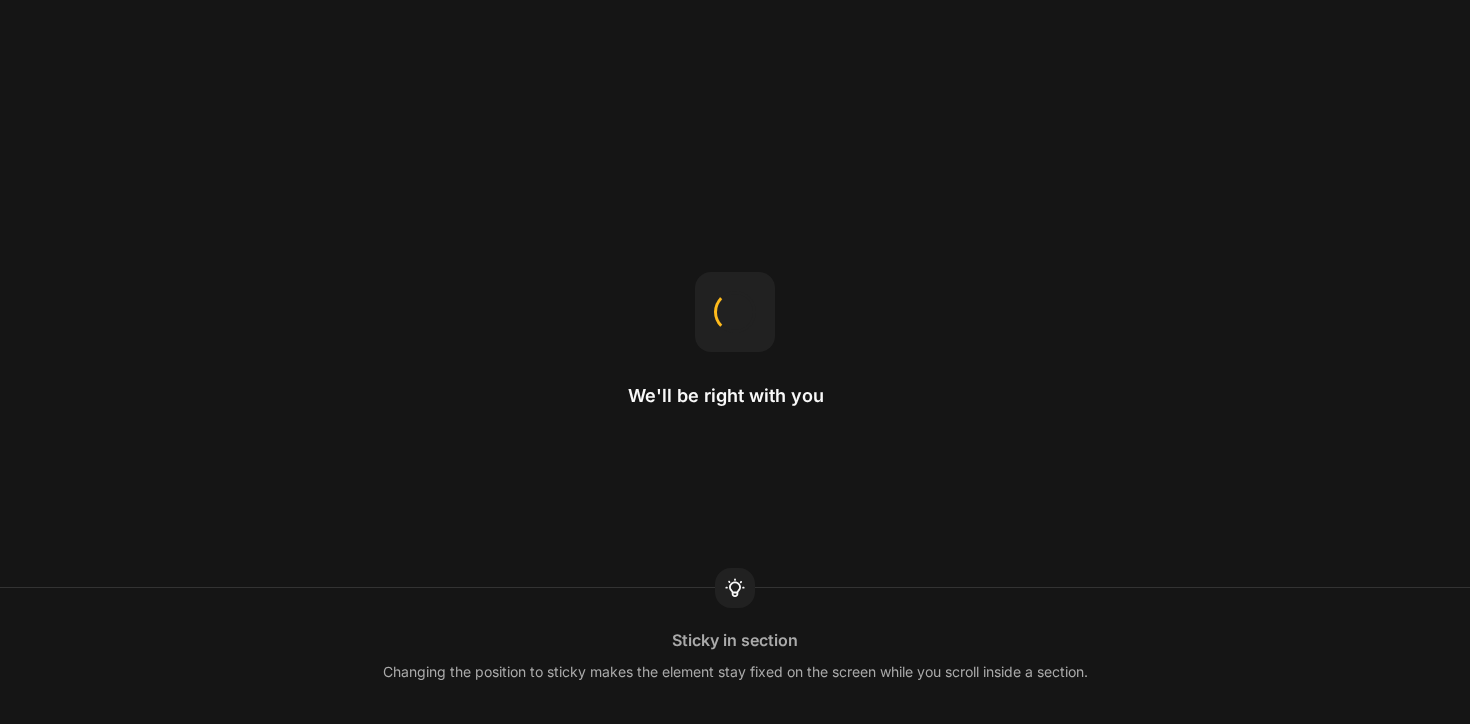 scroll, scrollTop: 0, scrollLeft: 0, axis: both 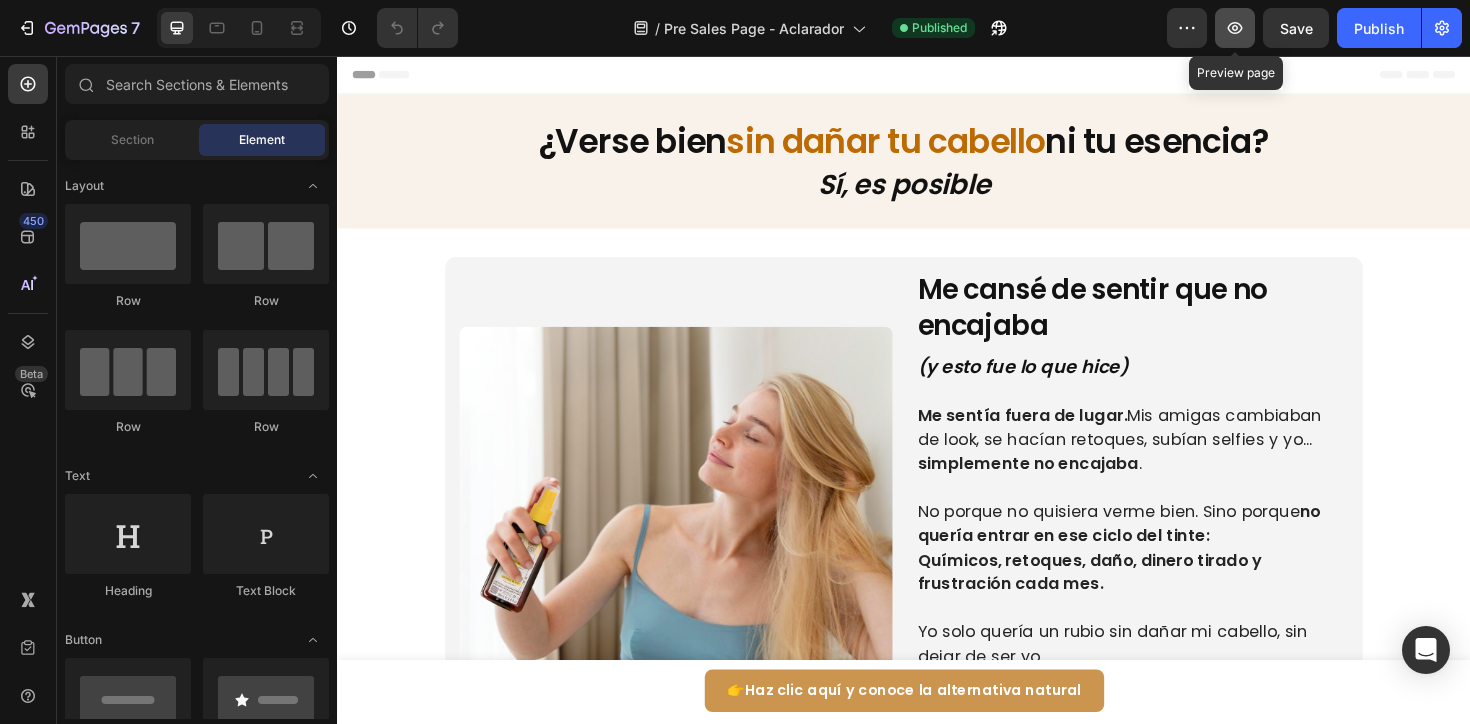 click 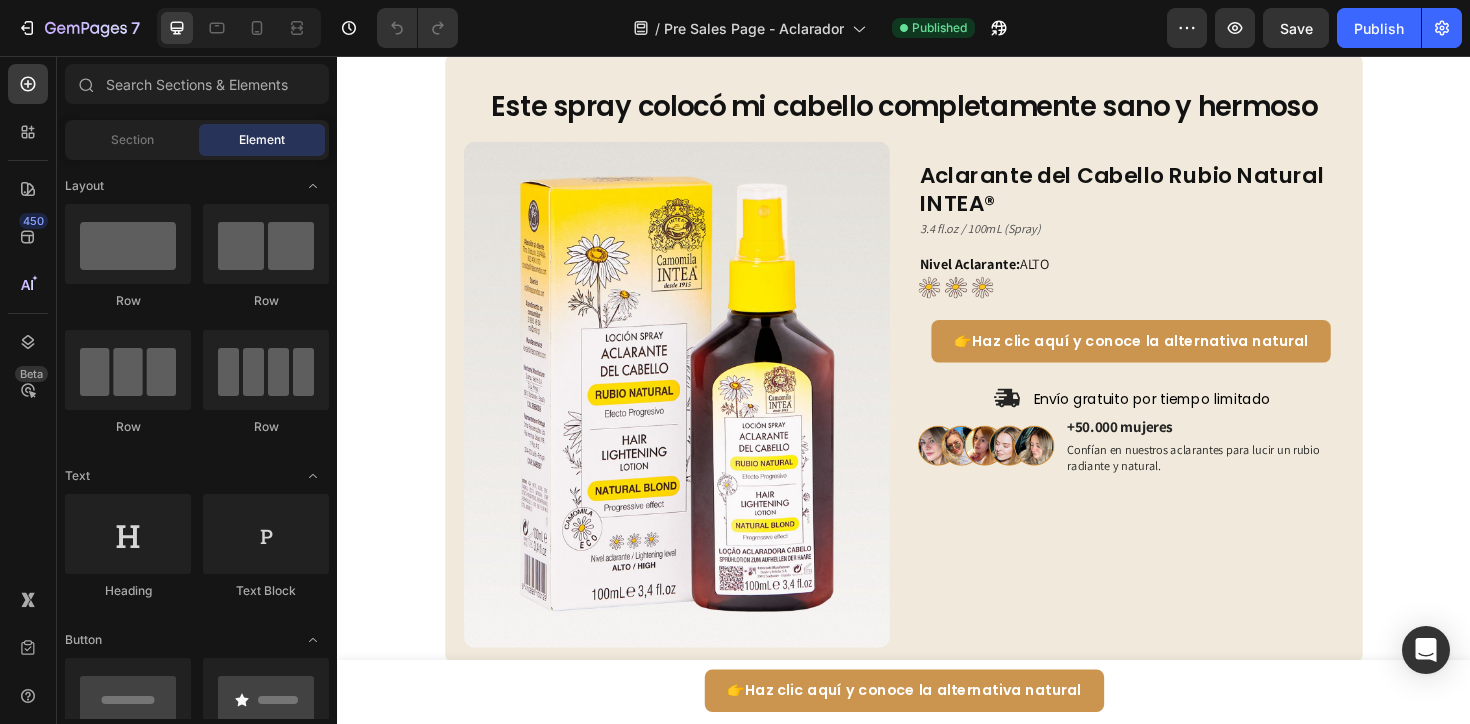 scroll, scrollTop: 3309, scrollLeft: 0, axis: vertical 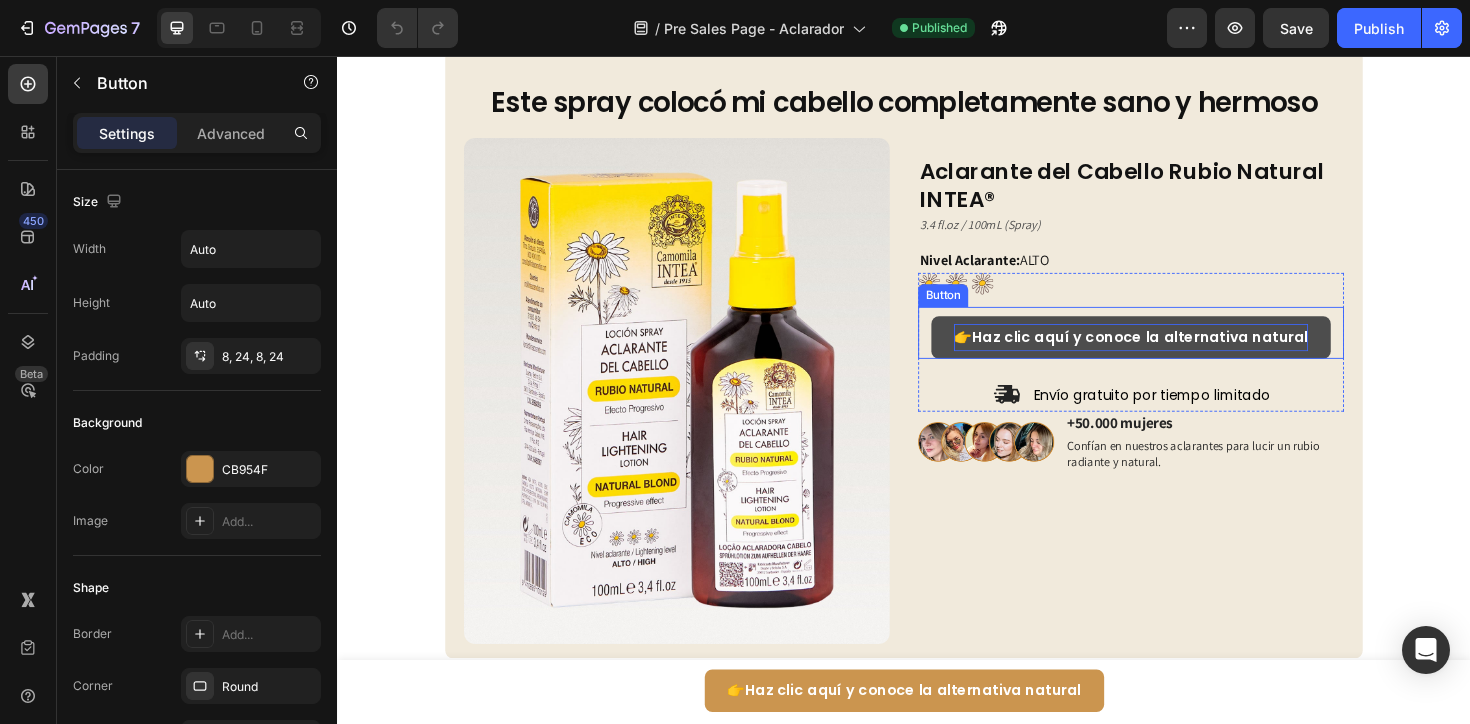 click on "Haz clic aquí y conoce la alternativa natural" at bounding box center [1187, 353] 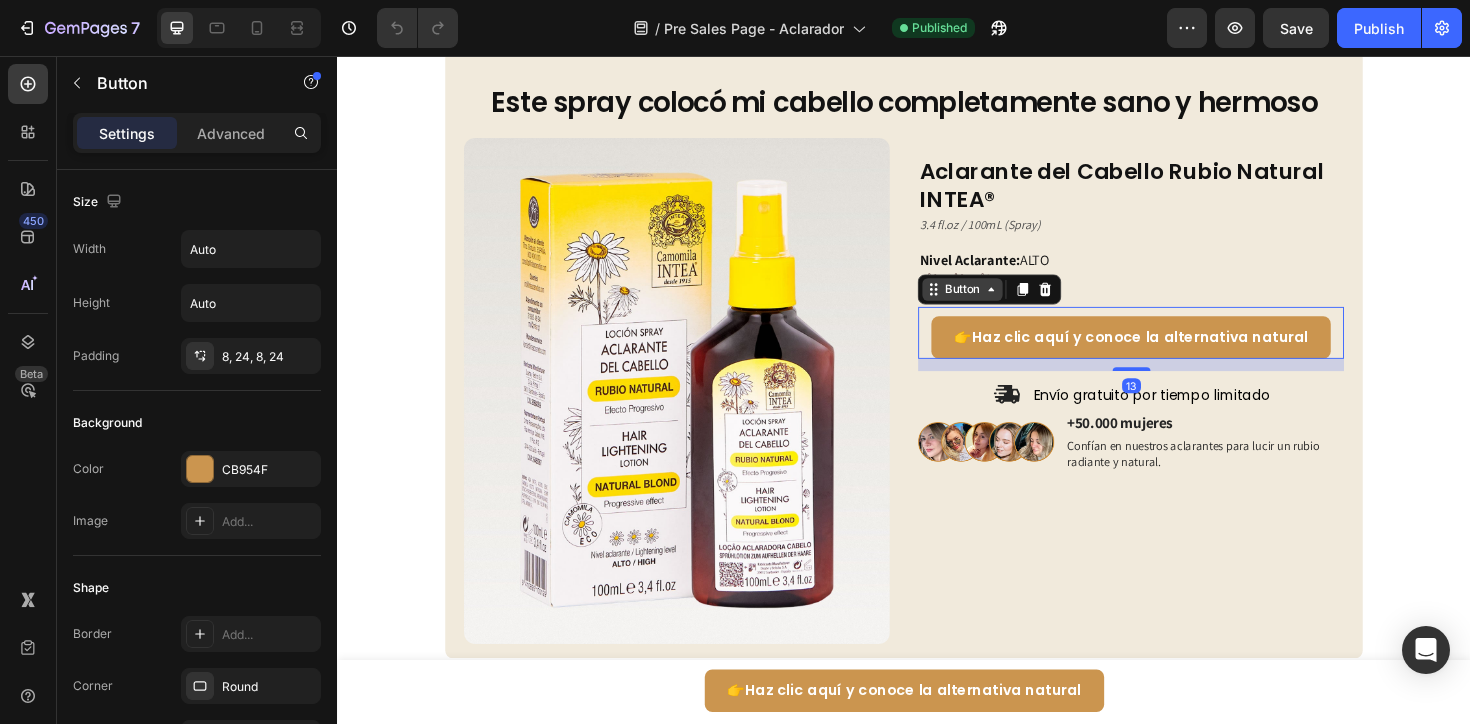 click on "Button" at bounding box center [999, 303] 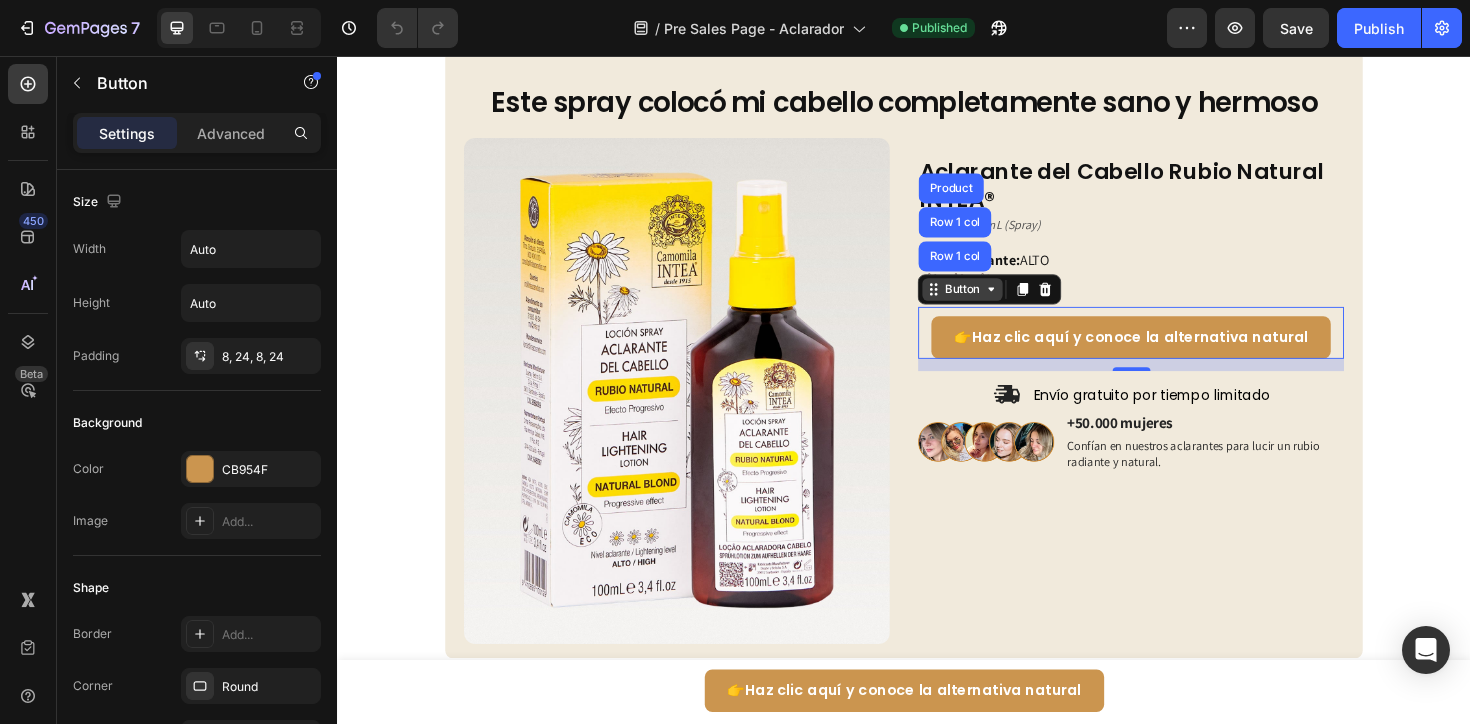 click on "Button" at bounding box center [999, 303] 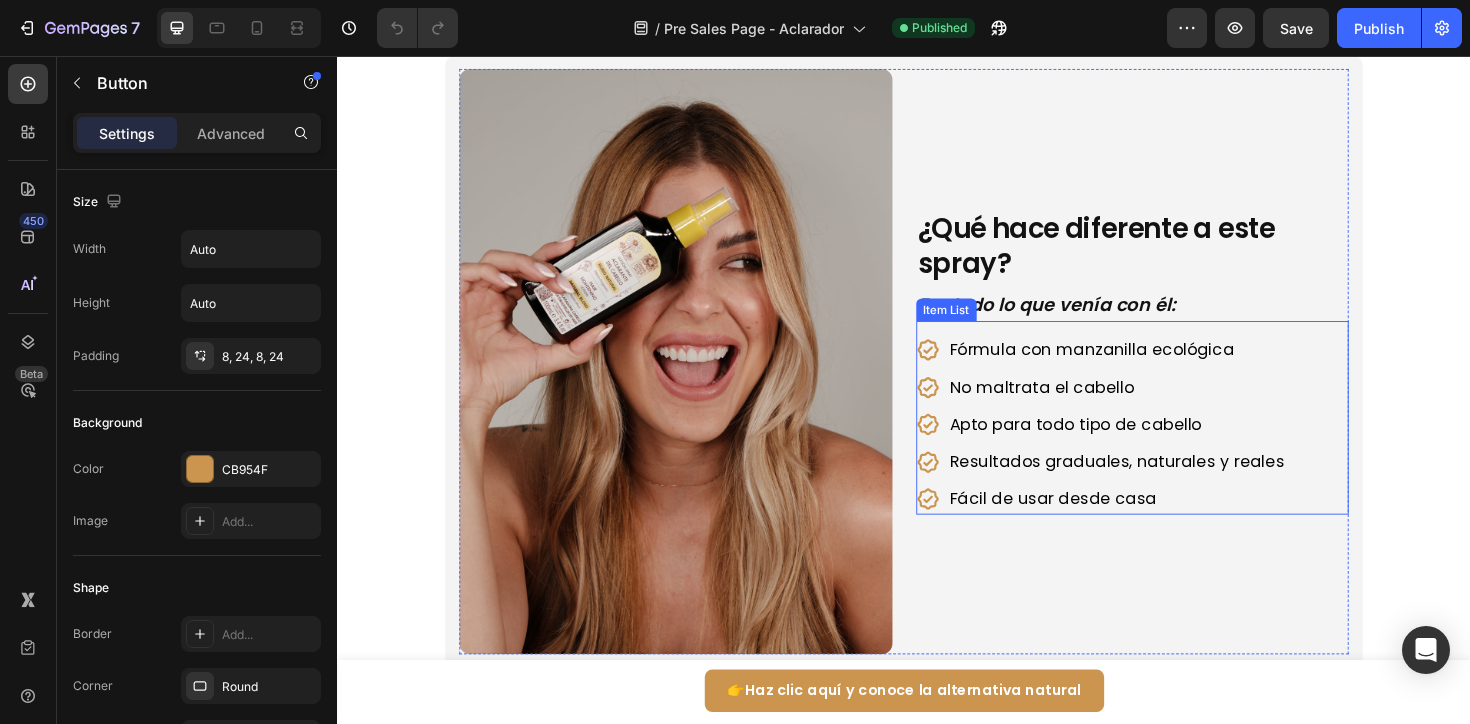 scroll, scrollTop: 1824, scrollLeft: 0, axis: vertical 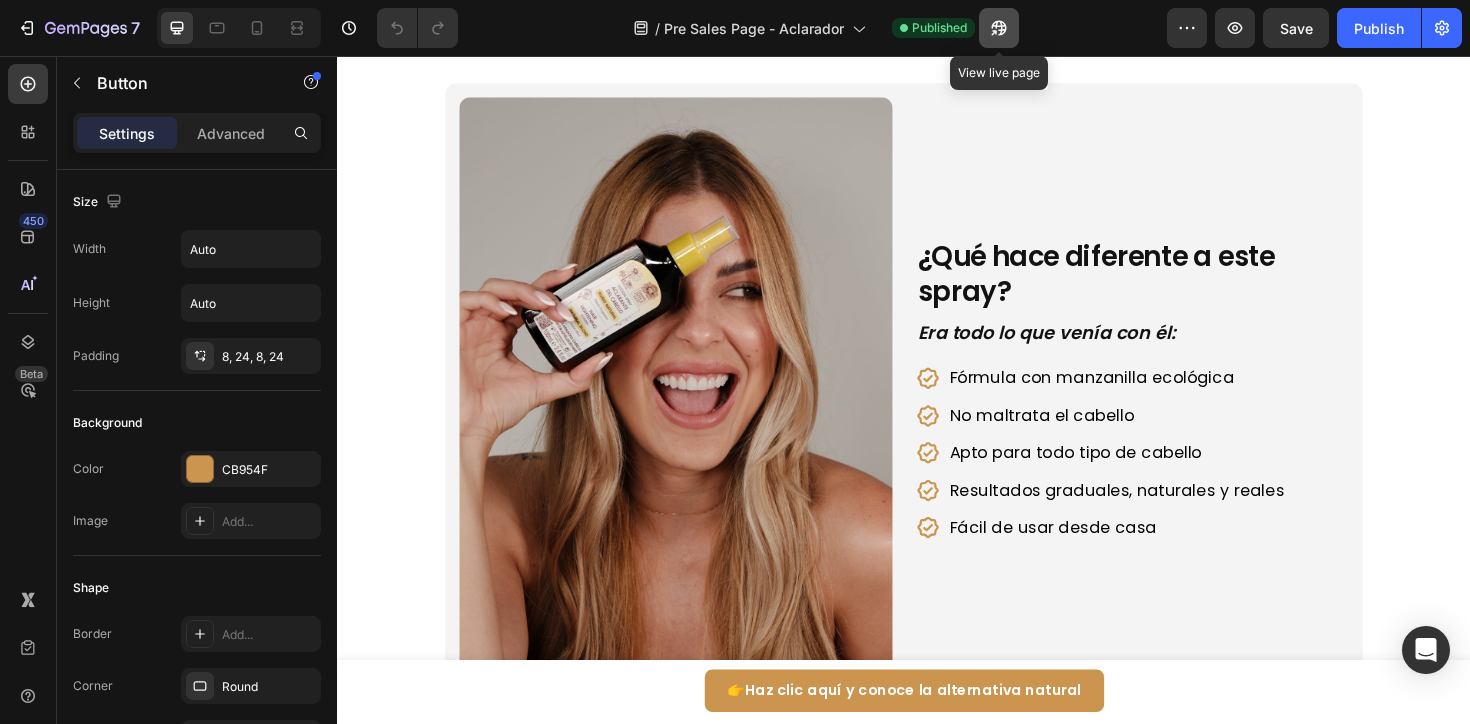 click 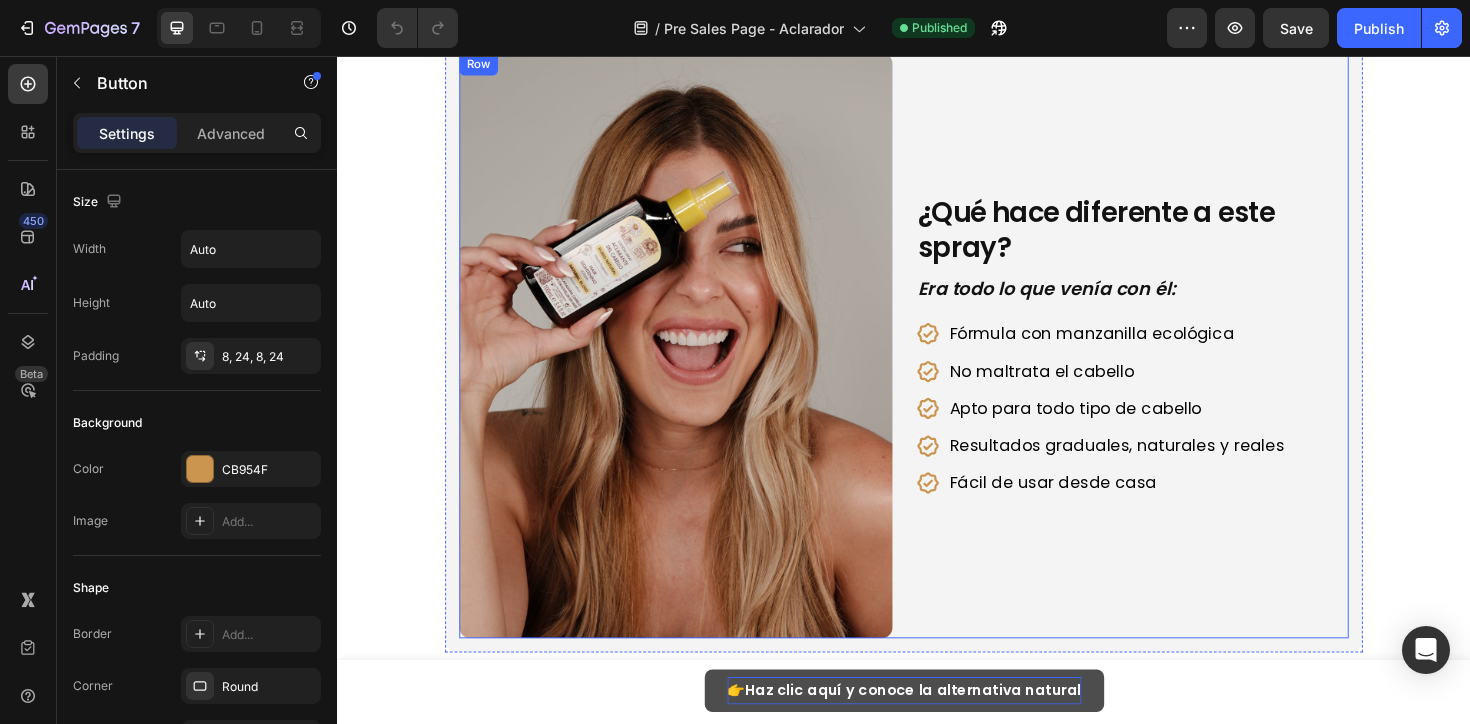 scroll, scrollTop: 2128, scrollLeft: 0, axis: vertical 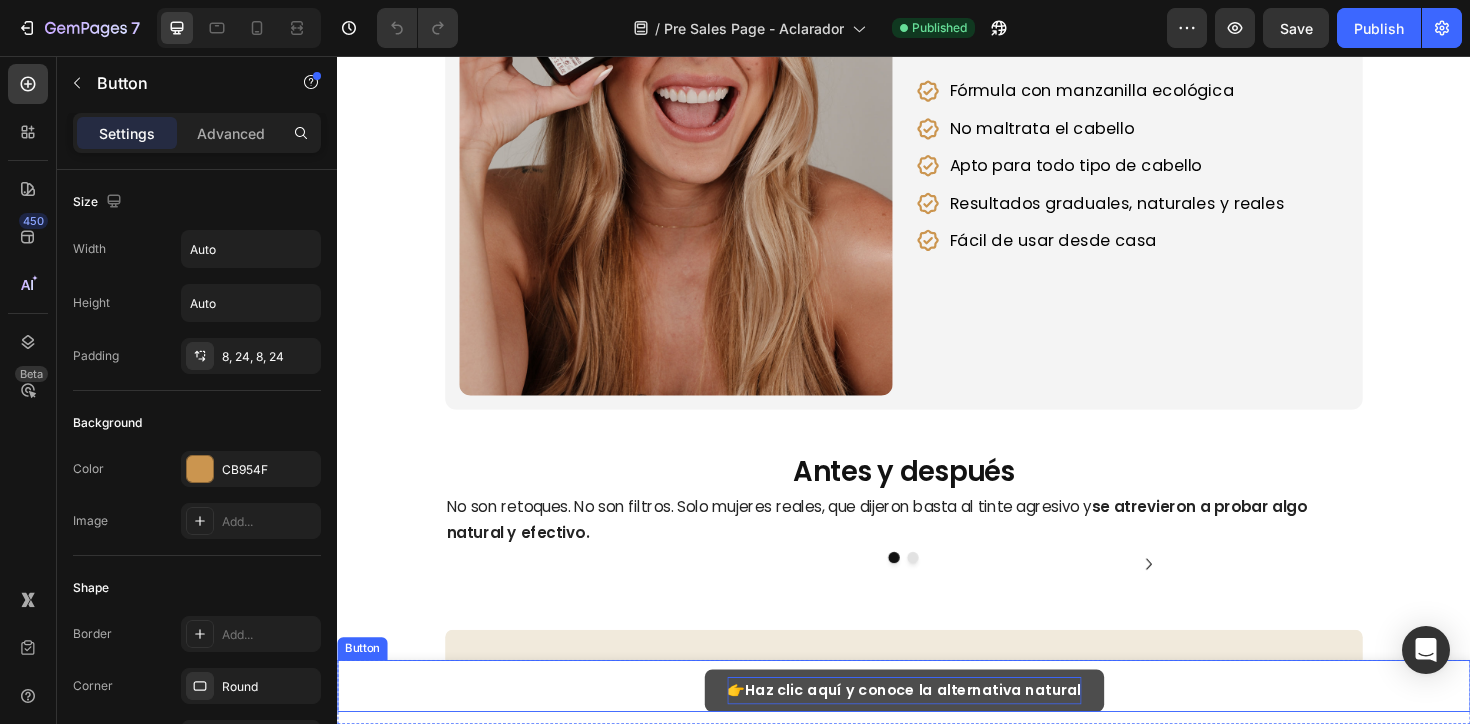 click on "Haz clic aquí y conoce la alternativa natural" at bounding box center [947, 727] 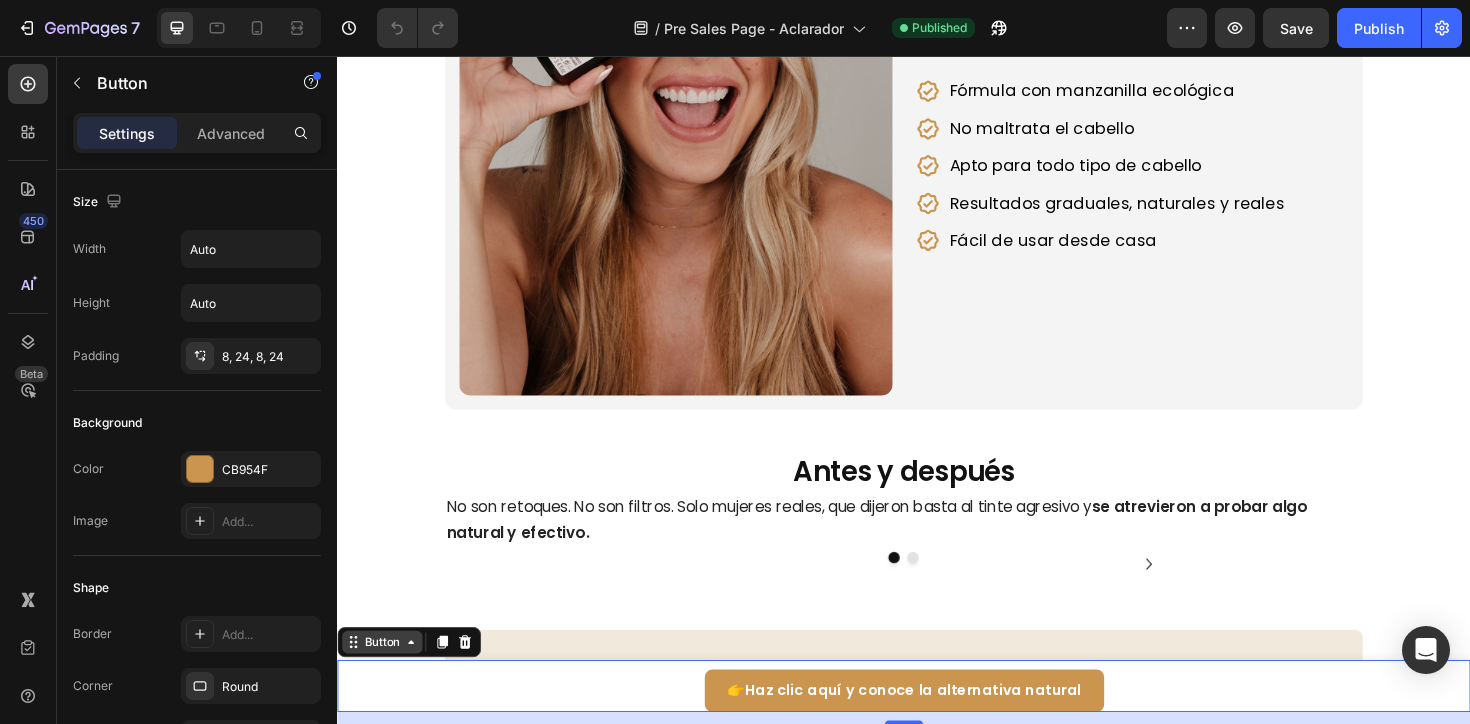 click on "Button" at bounding box center (384, 677) 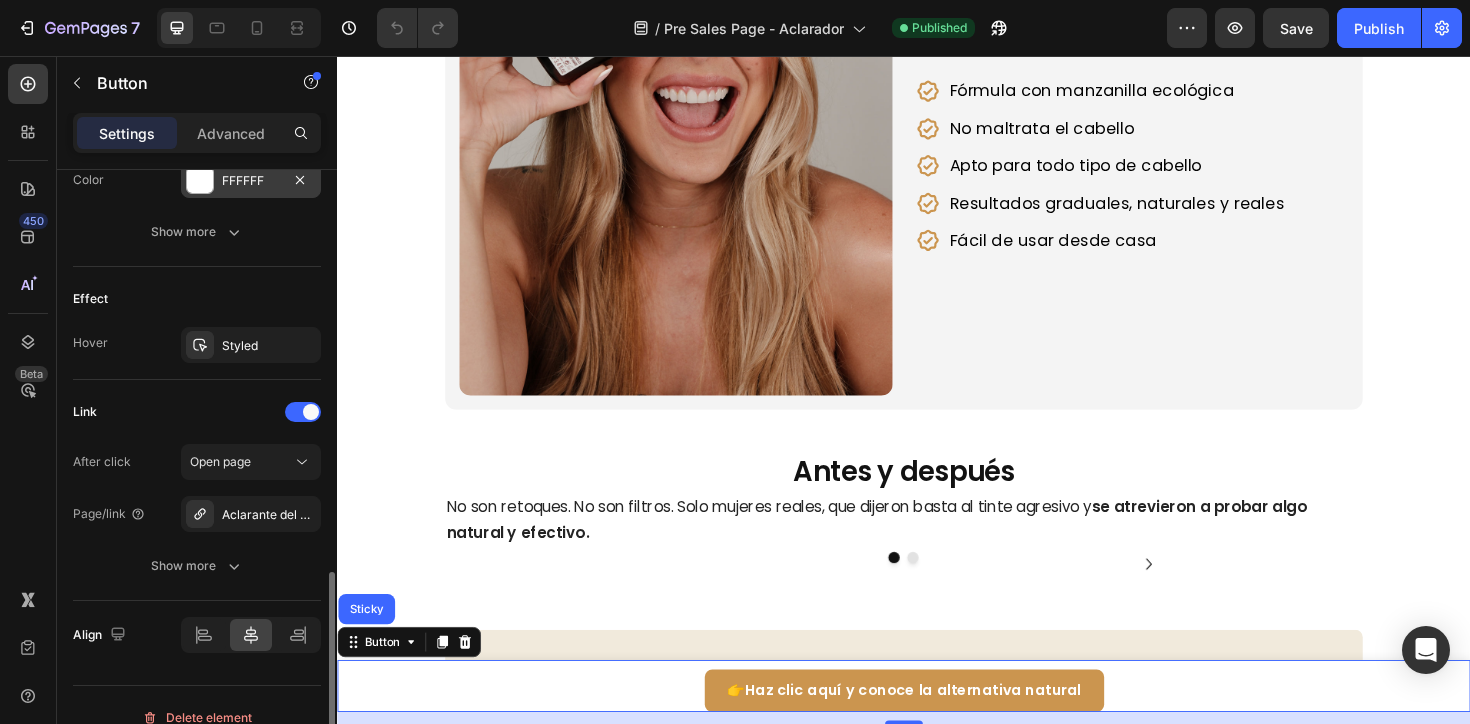 scroll, scrollTop: 979, scrollLeft: 0, axis: vertical 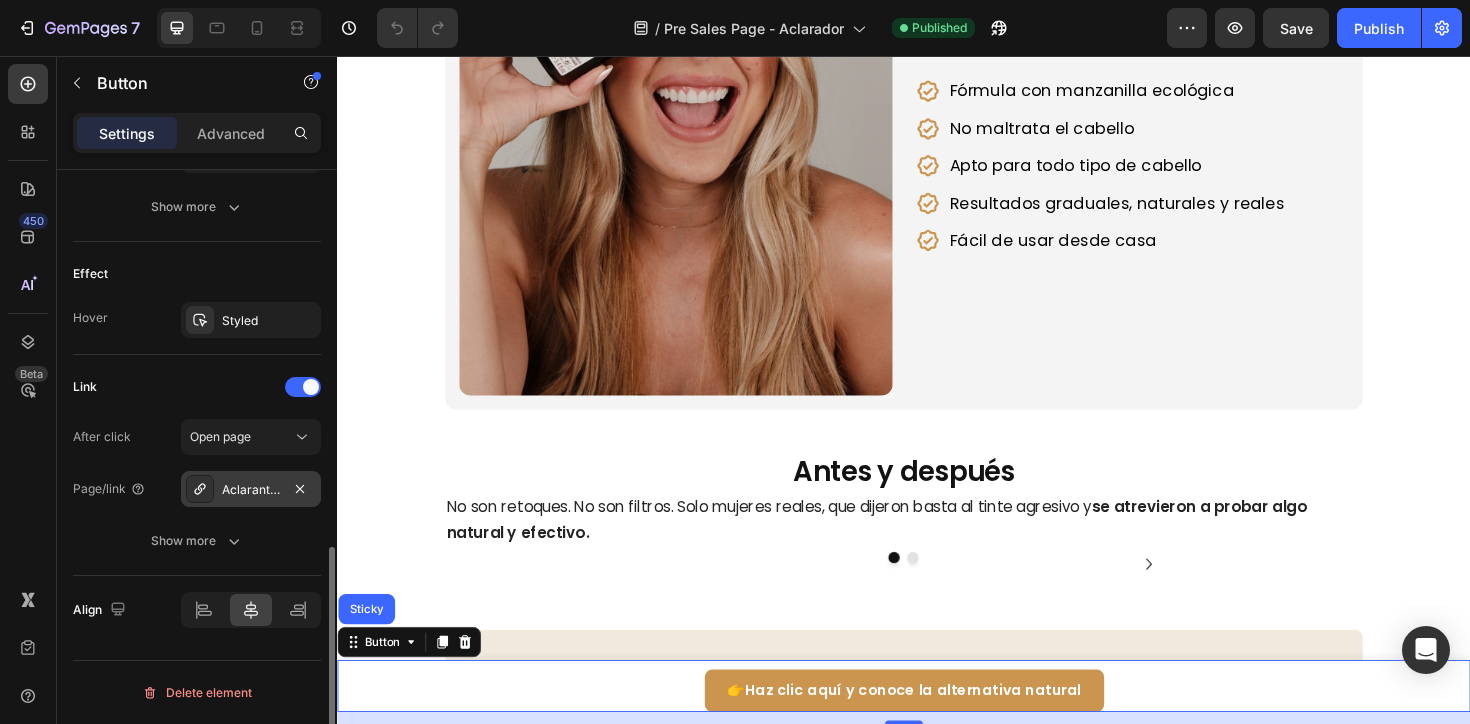 click on "Aclarante del Cabello Rubio Natural INTEA®" at bounding box center [251, 490] 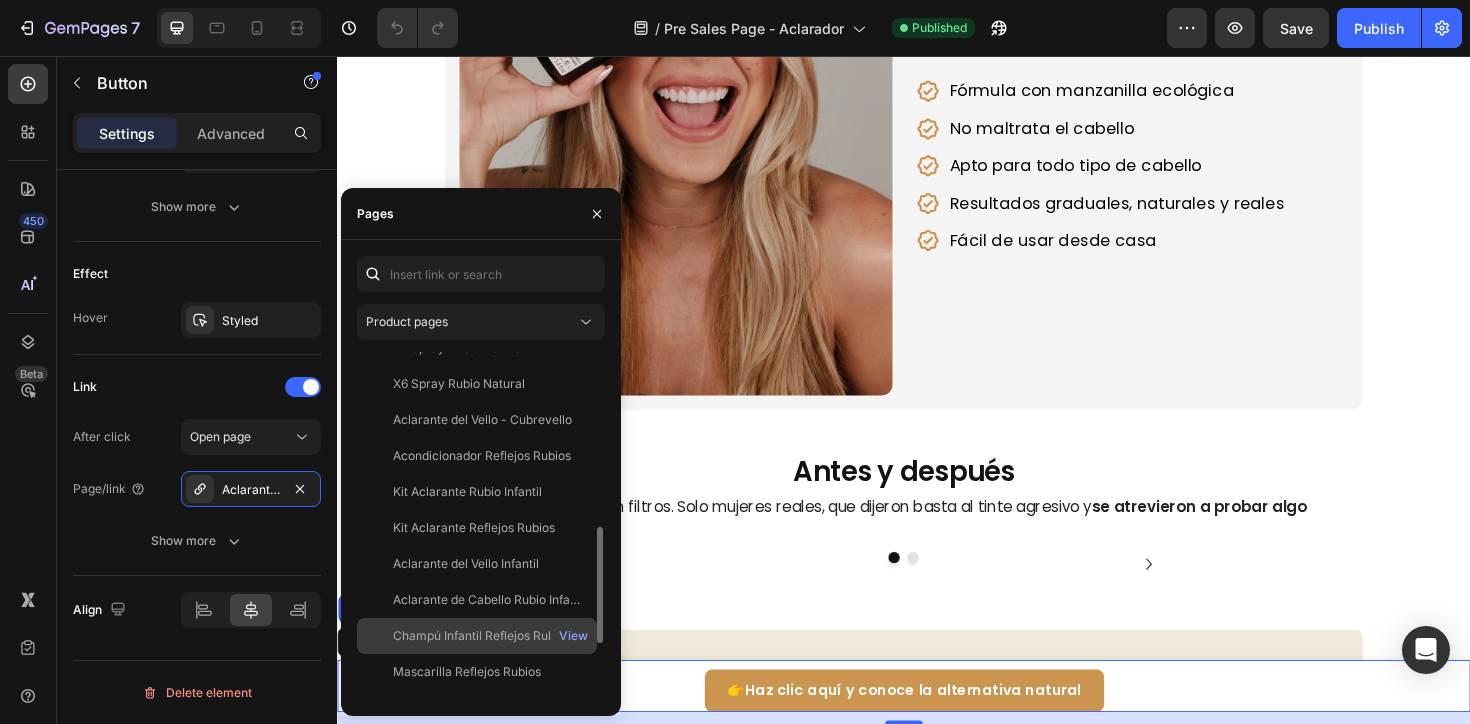 scroll, scrollTop: 696, scrollLeft: 0, axis: vertical 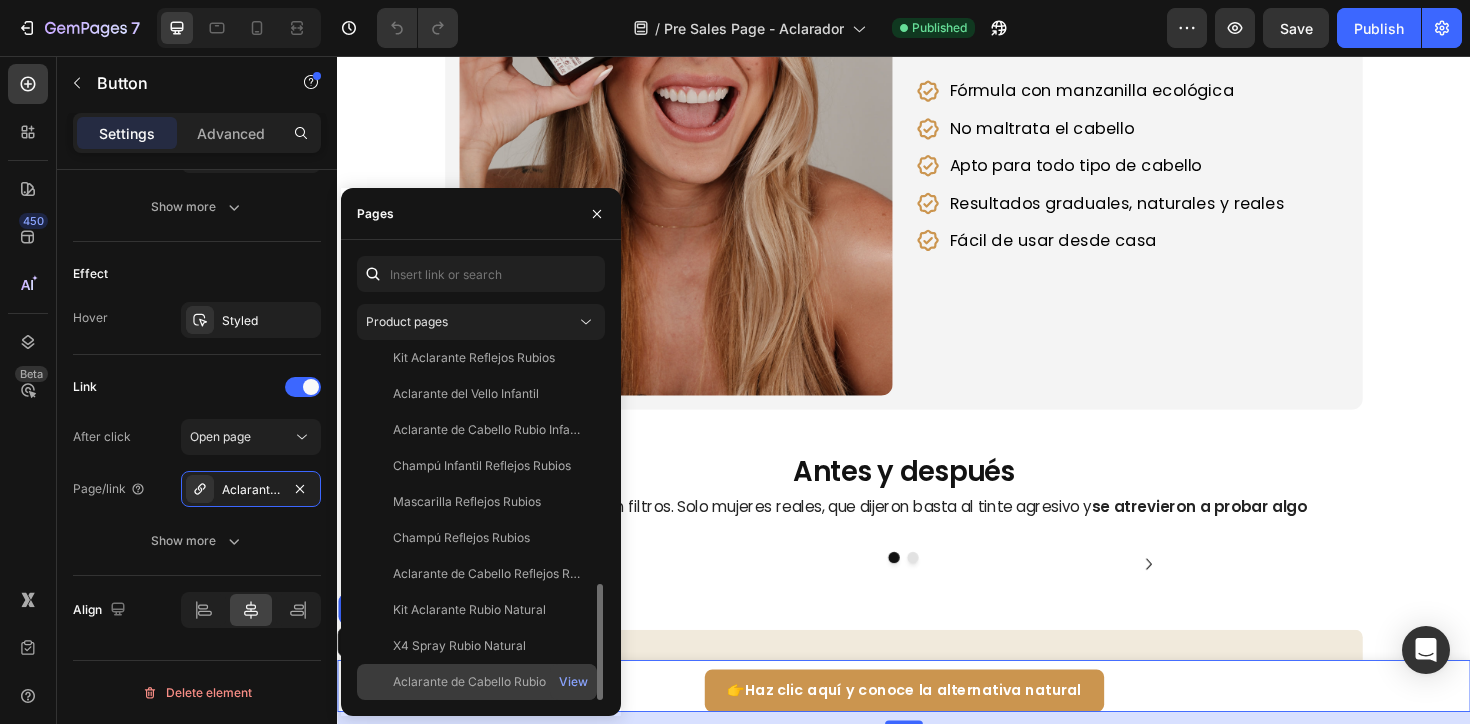 click on "Aclarante de Cabello Rubio Natural" 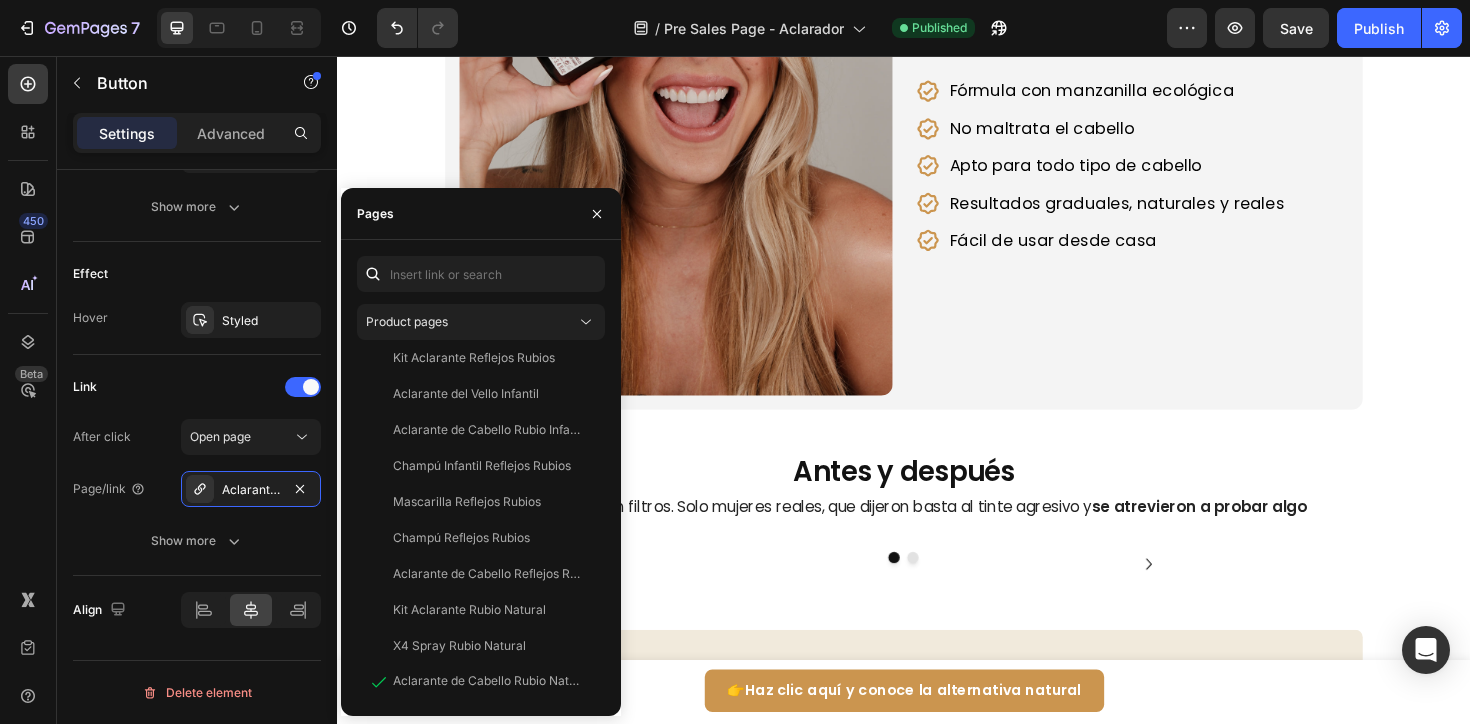 click on "👉  Haz clic aquí y conoce la alternativa natural Button Sticky ¿Qué hace diferente a este spray? Heading Era todo lo que venía con él: Heading
Fórmula con manzanilla ecológica
No maltrata el cabello
Apto para todo tipo de cabello
Resultados graduales, naturales y reales
Fácil de usar desde casa Item List Image Row Section 6 Antes y después Heading No son retoques. No son filtros. Solo mujeres reales, que dijeron basta al tinte agresivo y  se atrevieron a probar algo natural y efectivo. Text Block
Image Image
Carousel Row Section 7 Root" at bounding box center [937, -116] 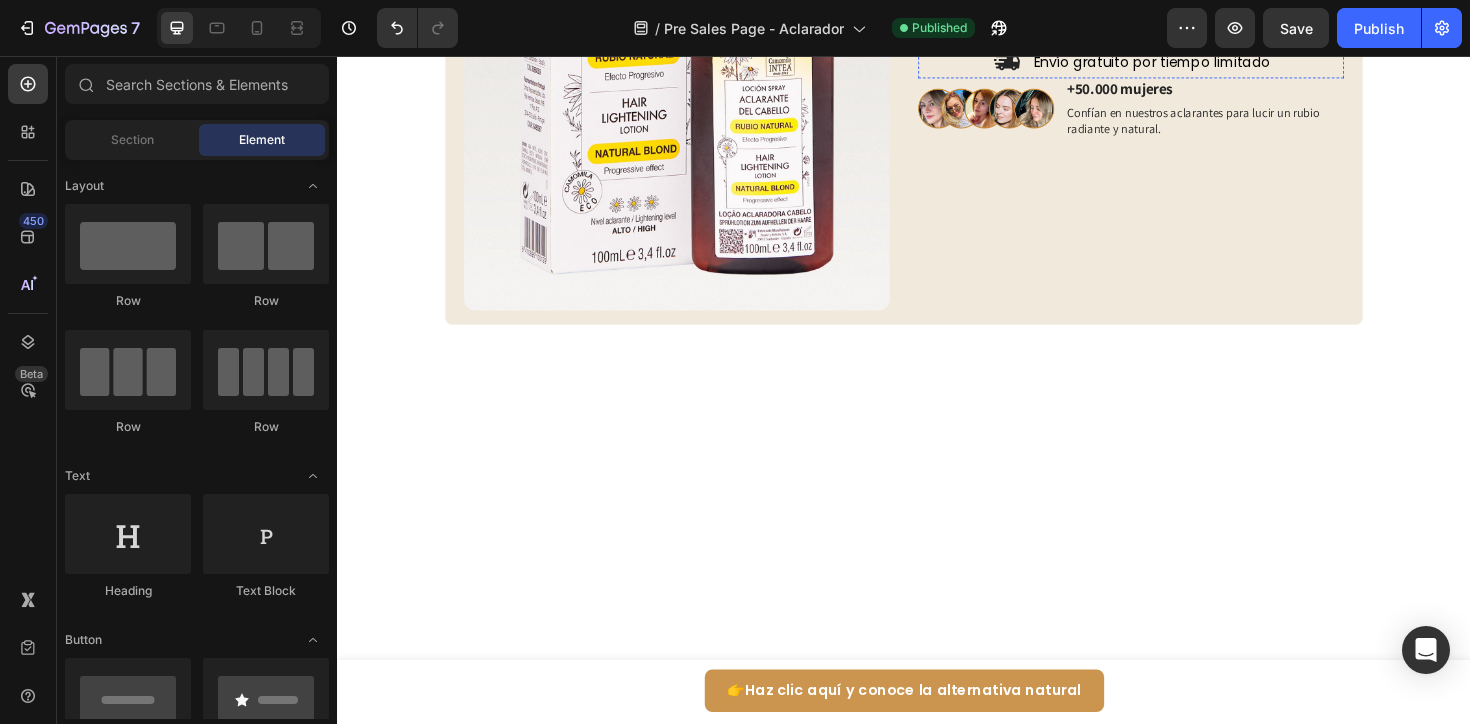 scroll, scrollTop: 3255, scrollLeft: 0, axis: vertical 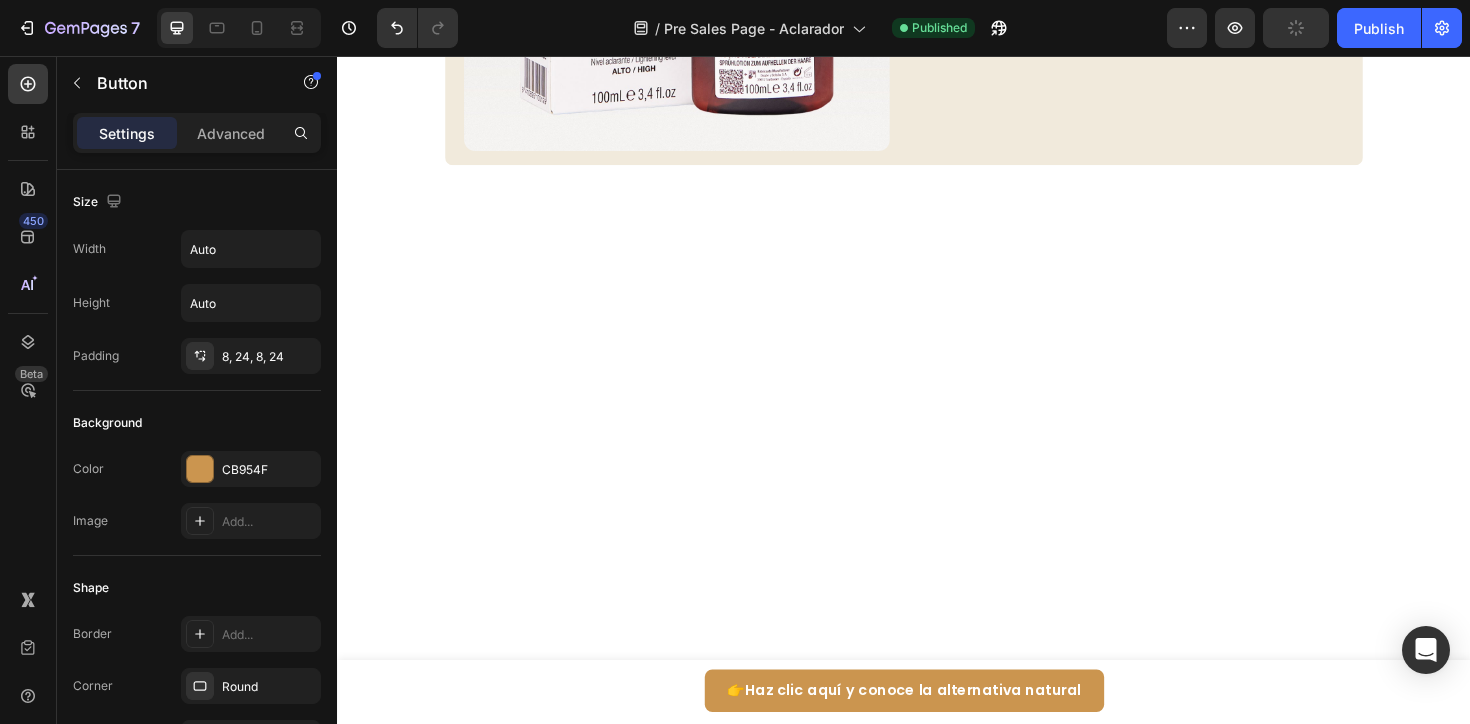 click on "Button" at bounding box center [978, -212] 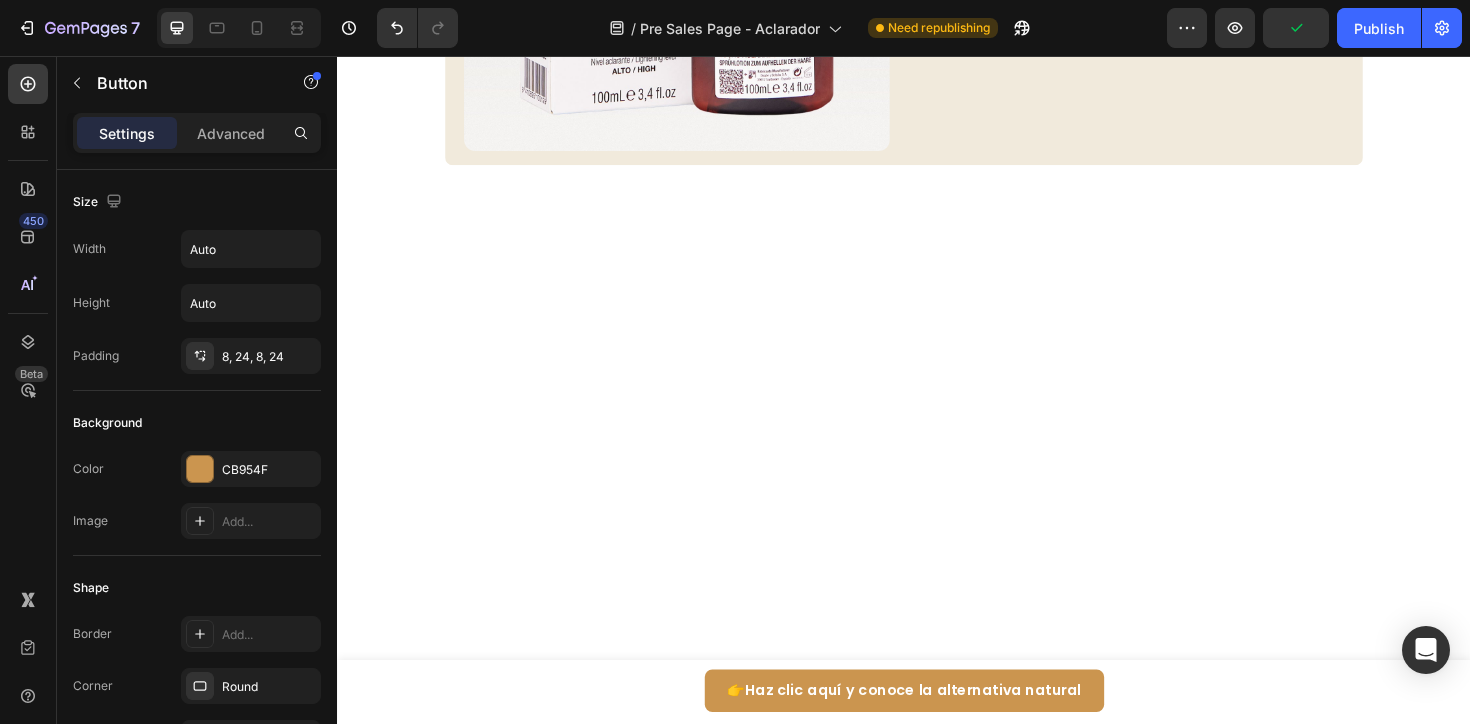 click on "Button" at bounding box center (999, -219) 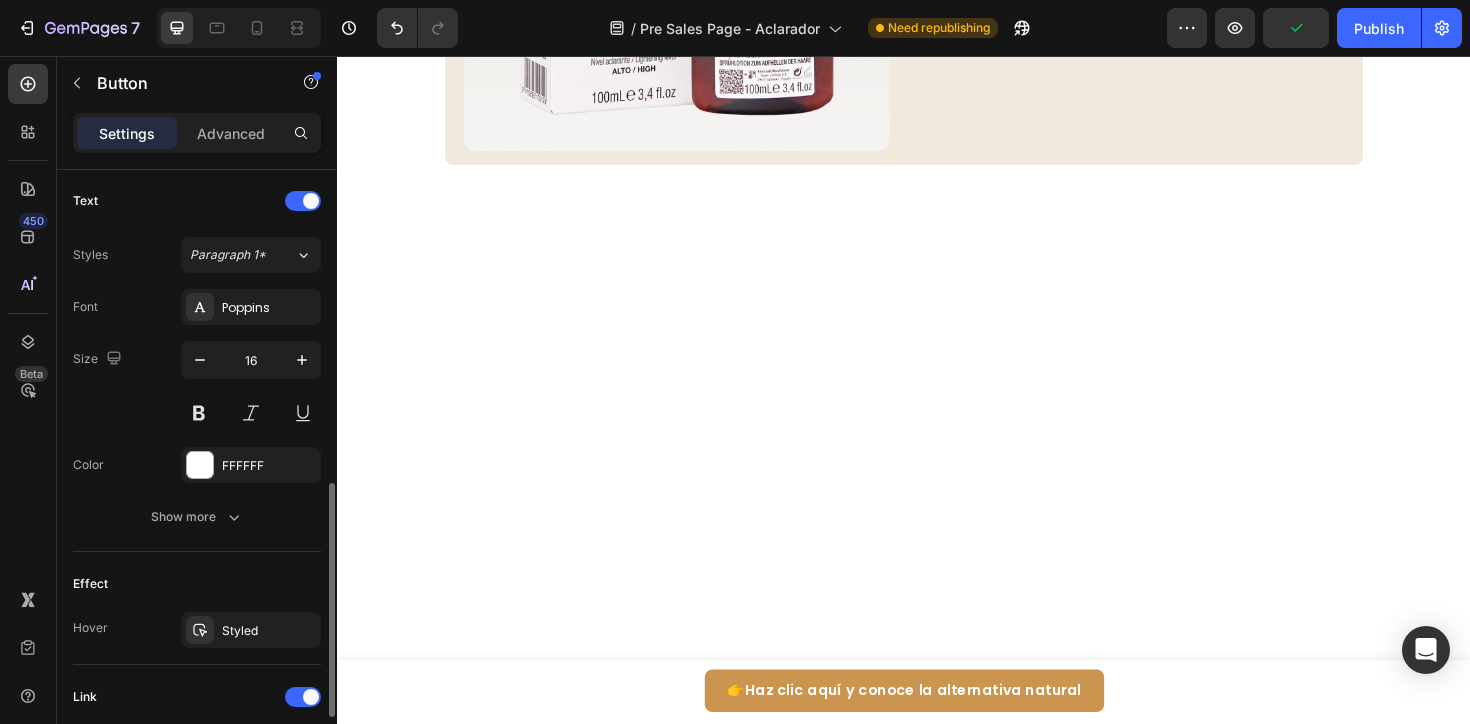 scroll, scrollTop: 979, scrollLeft: 0, axis: vertical 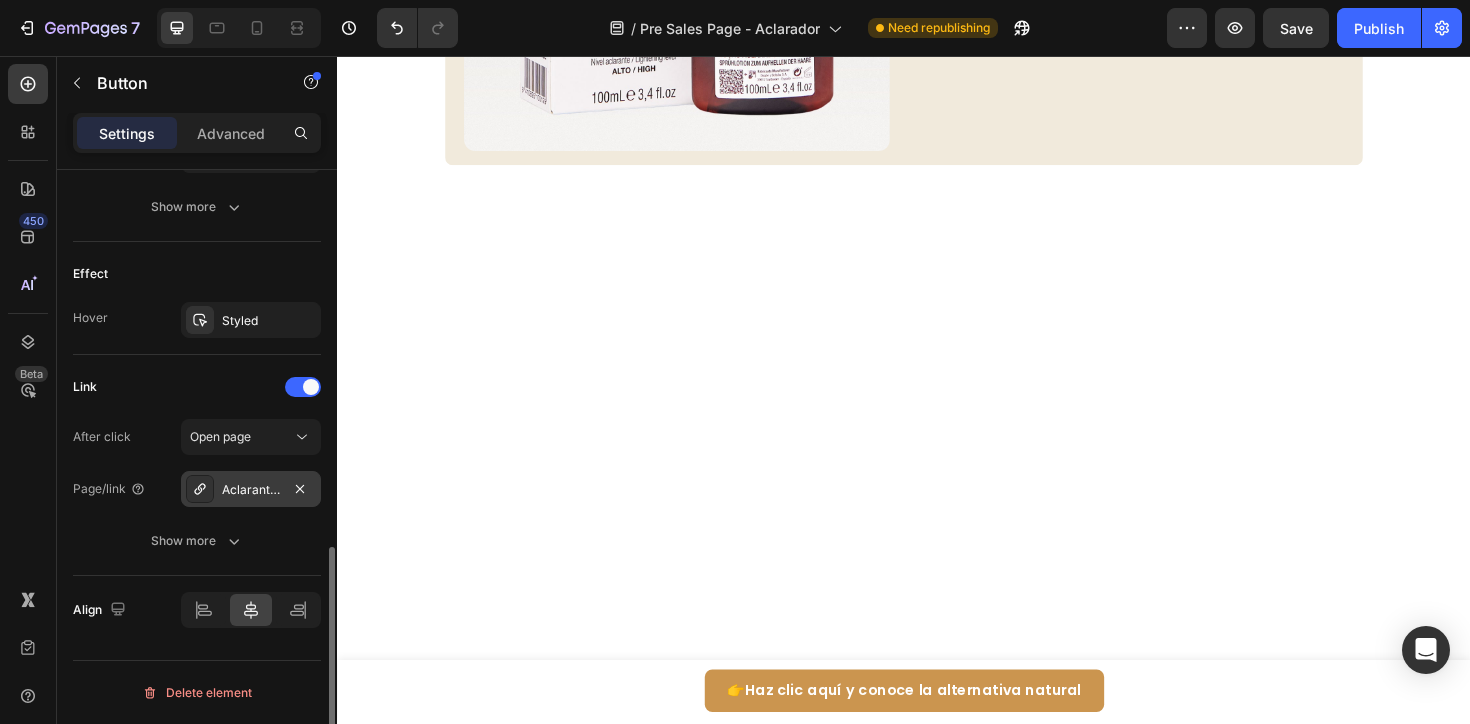 click 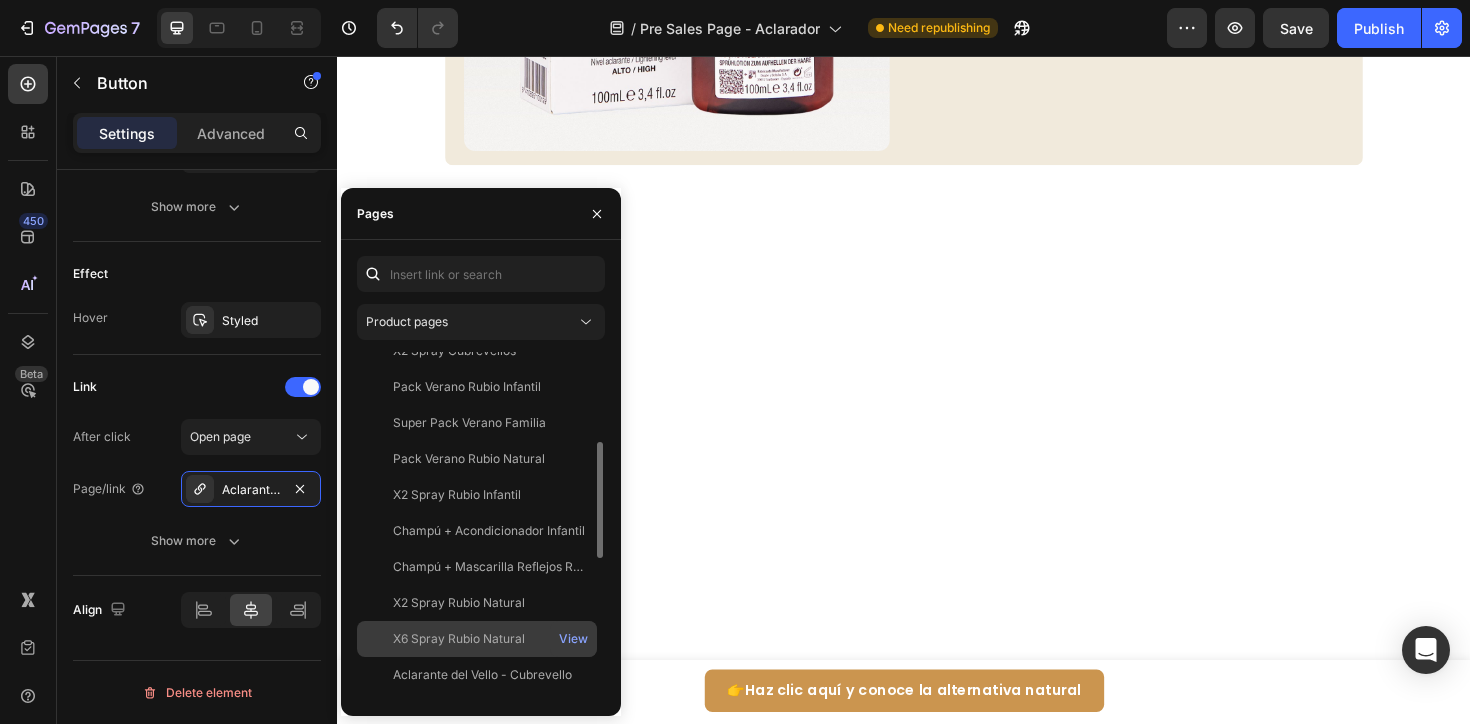scroll, scrollTop: 696, scrollLeft: 0, axis: vertical 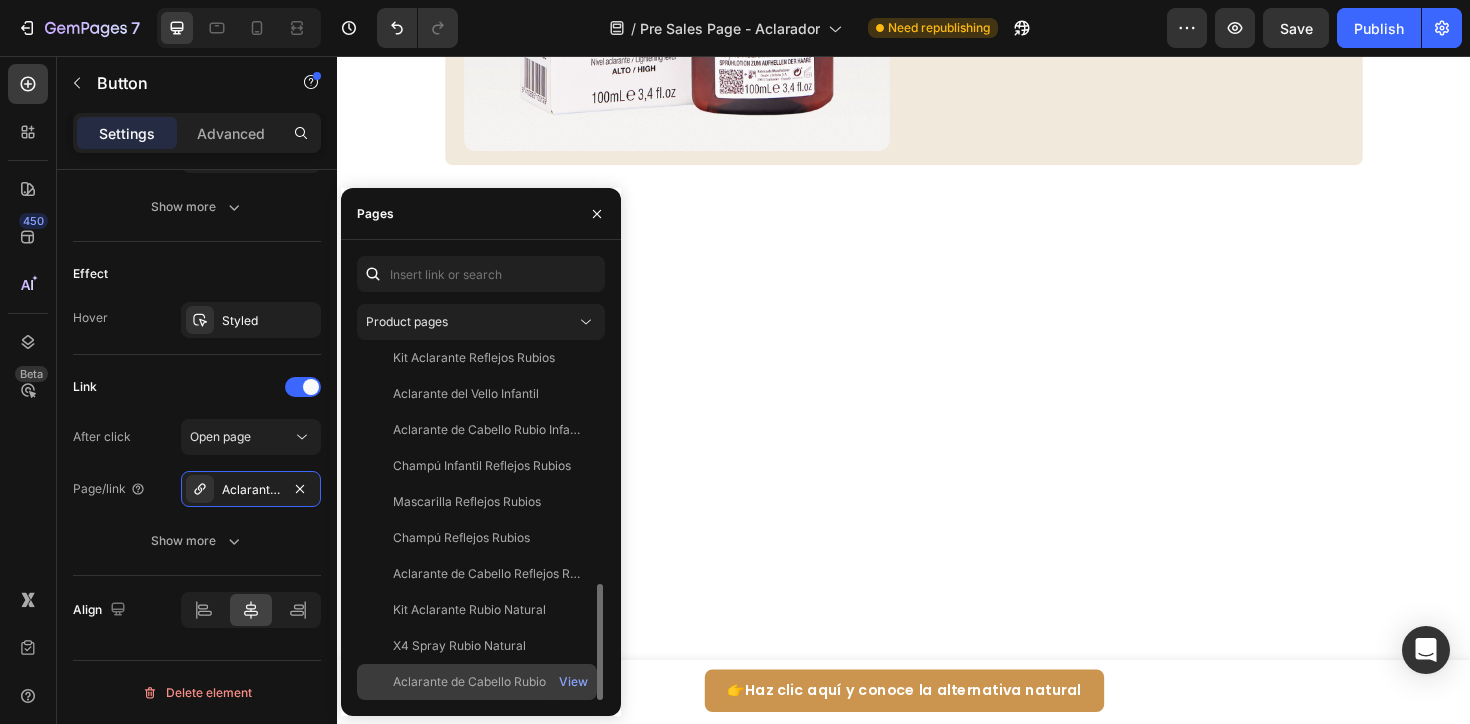 click on "Aclarante de Cabello Rubio Natural" 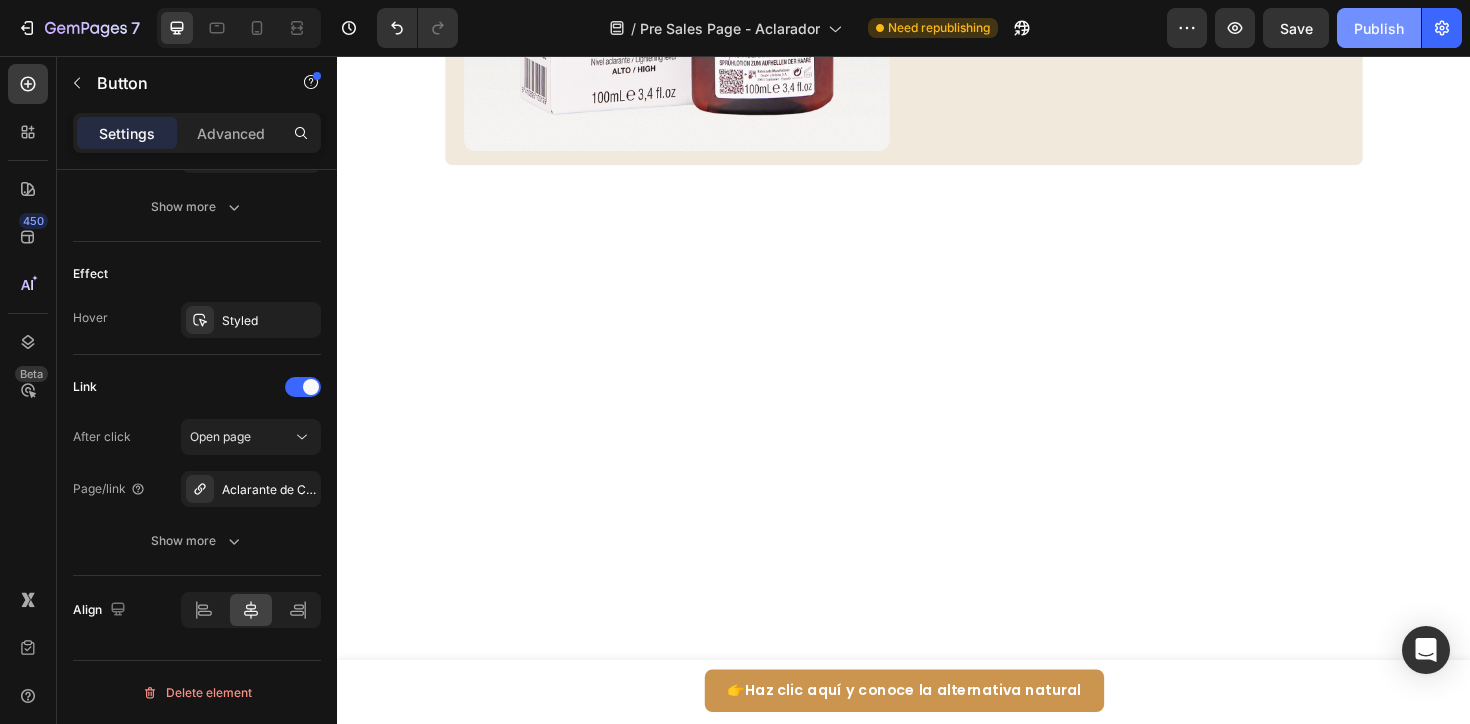 click on "Publish" 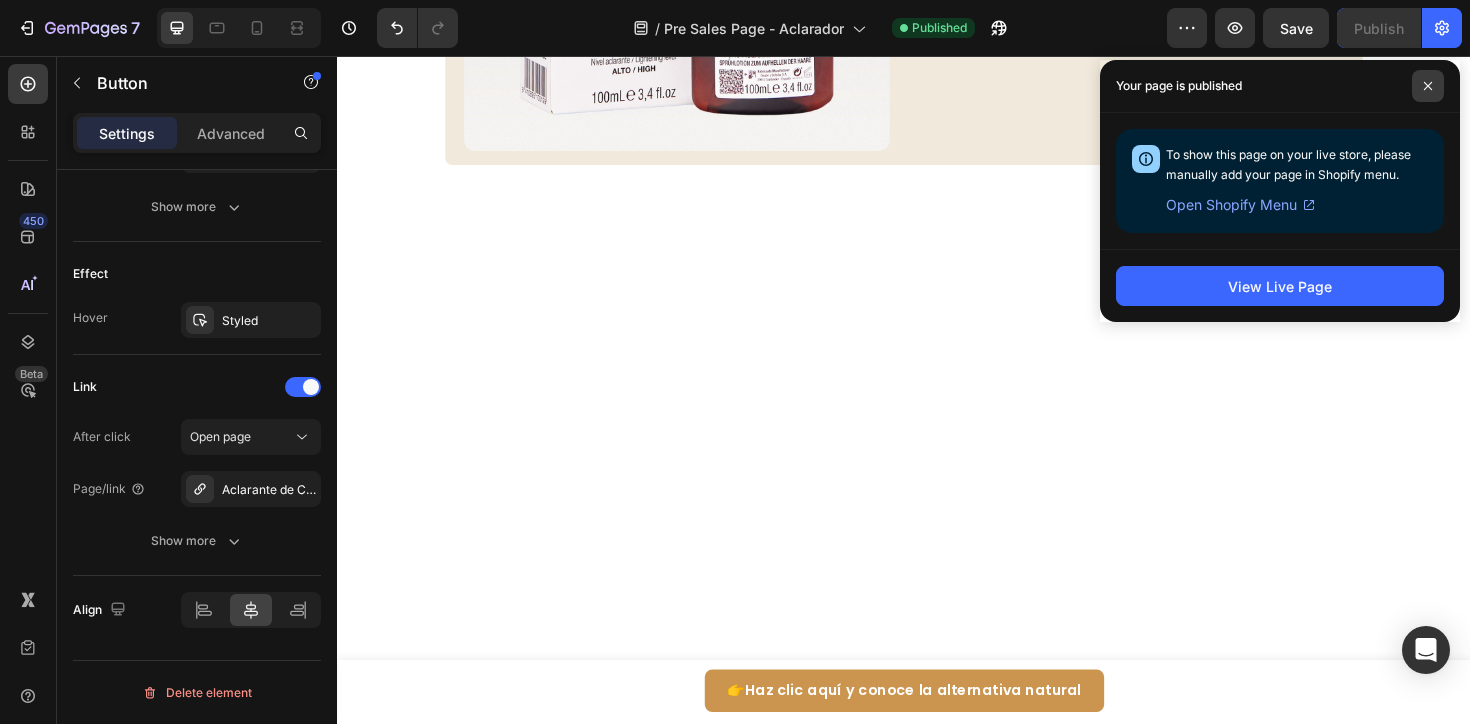 click 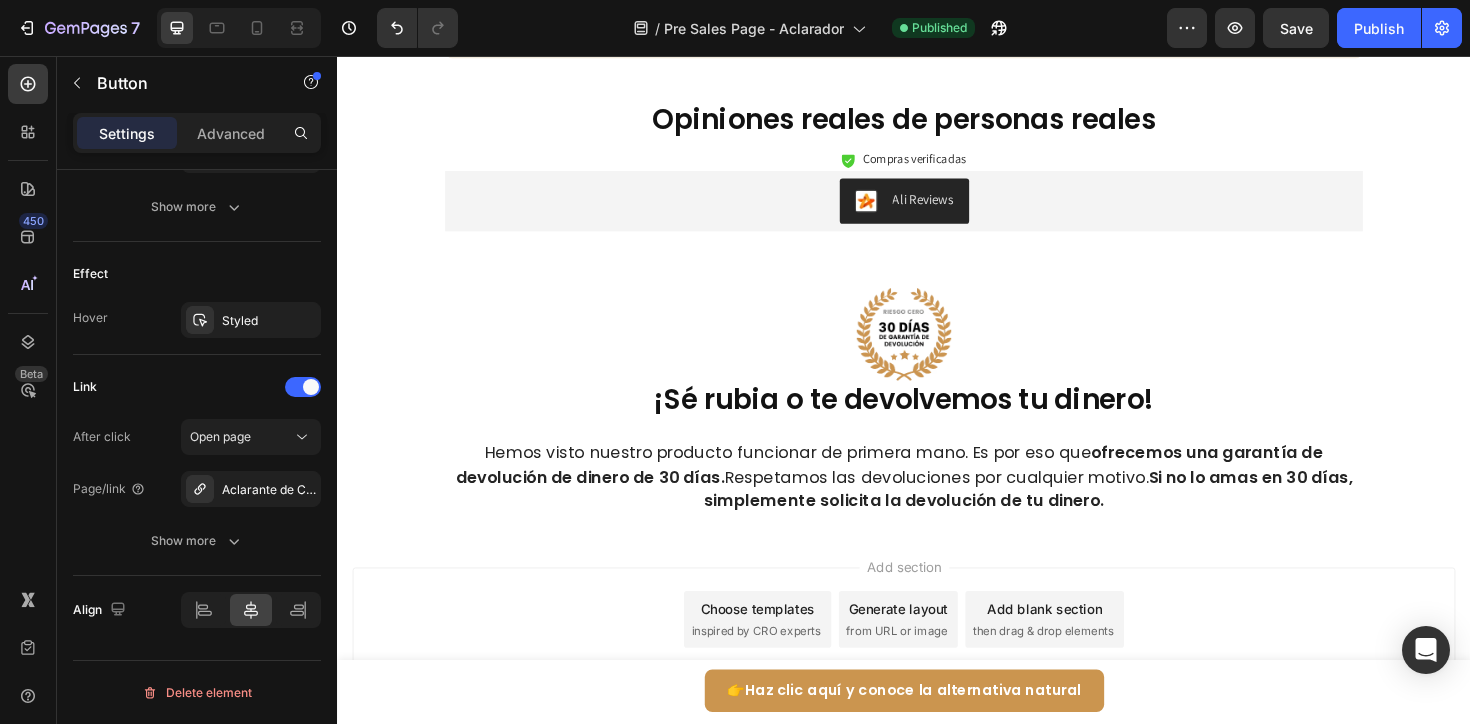 scroll, scrollTop: 3819, scrollLeft: 0, axis: vertical 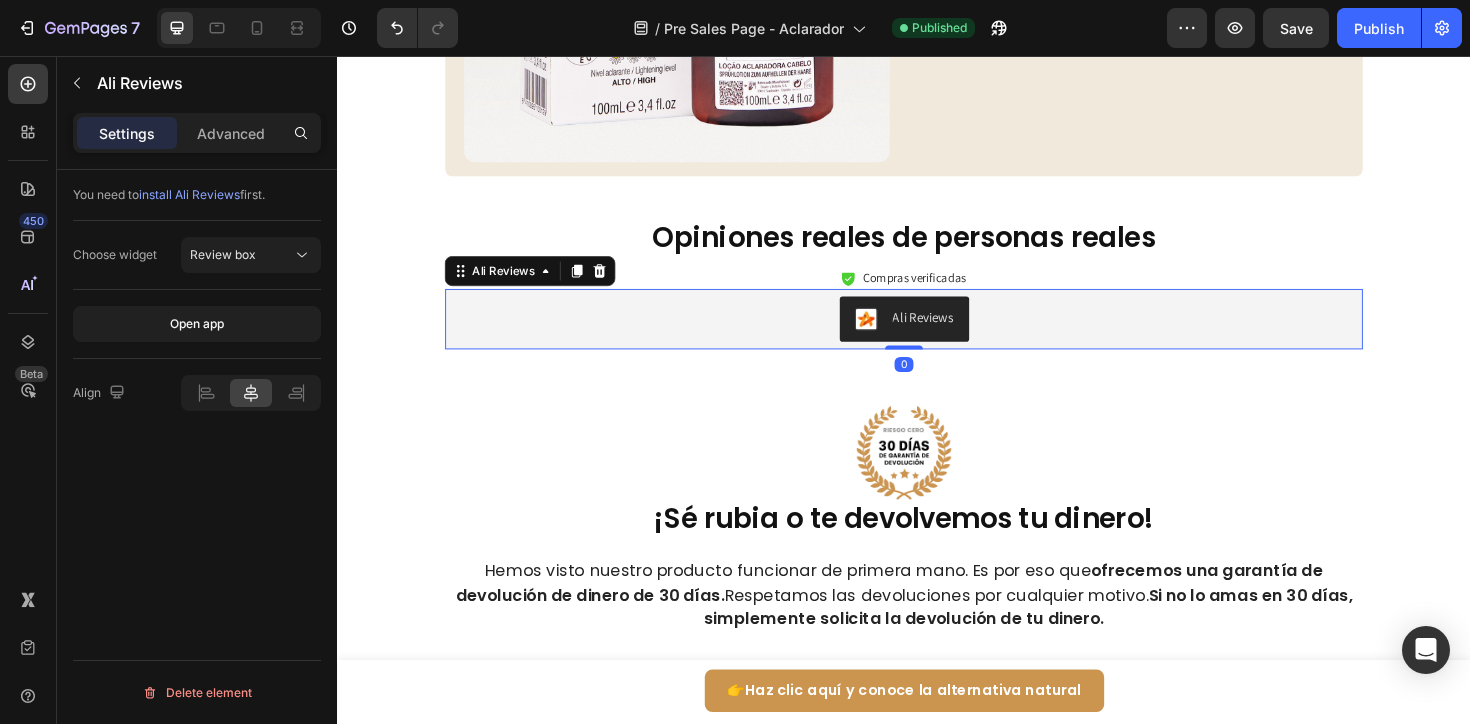 click on "Ali Reviews" at bounding box center [937, 335] 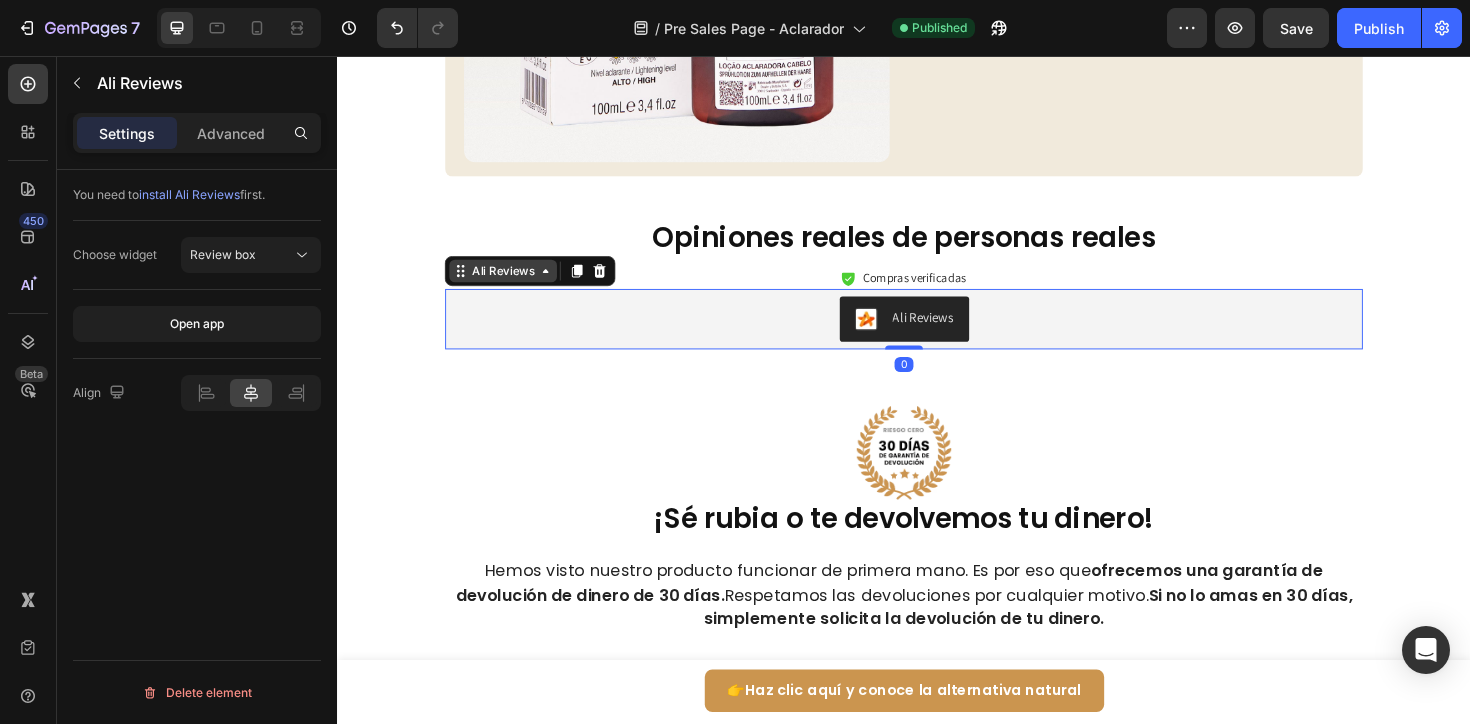click on "Ali Reviews" at bounding box center [513, 284] 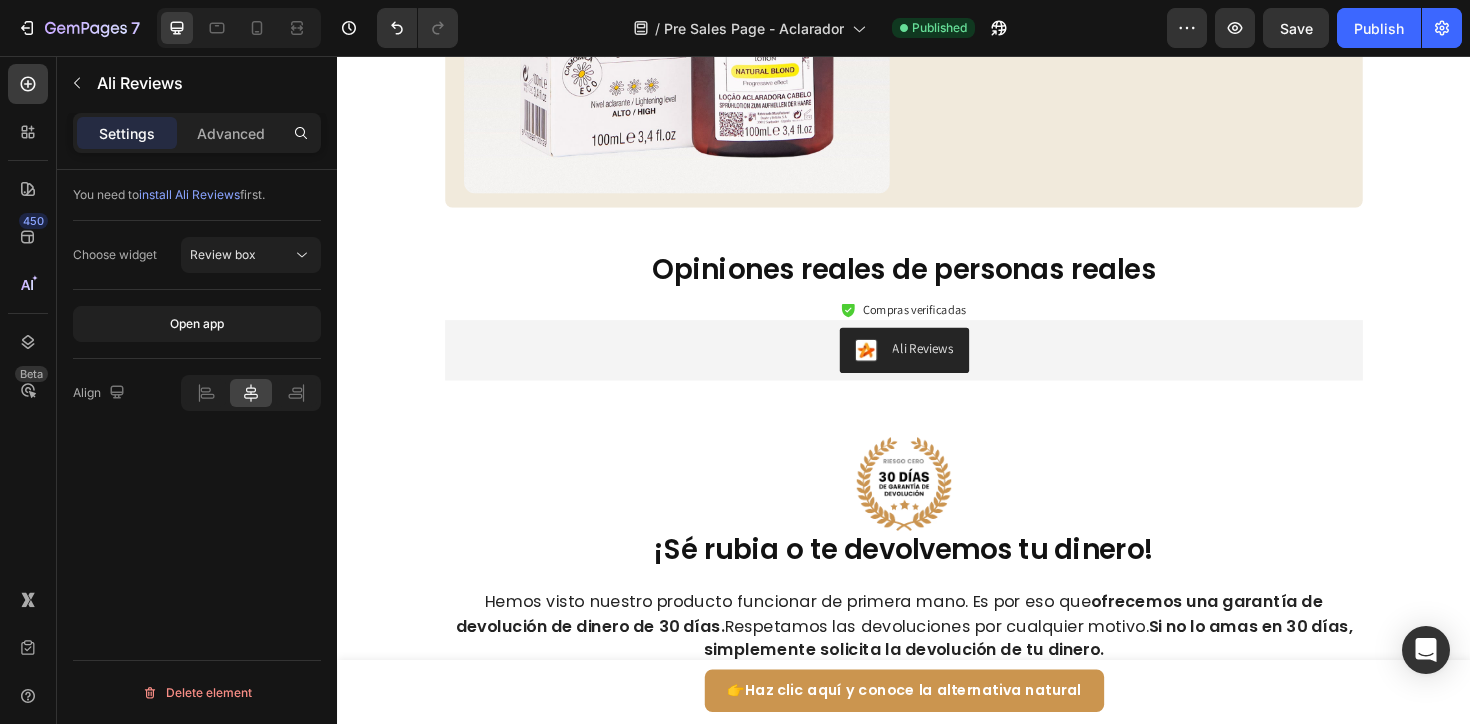 scroll, scrollTop: 3762, scrollLeft: 0, axis: vertical 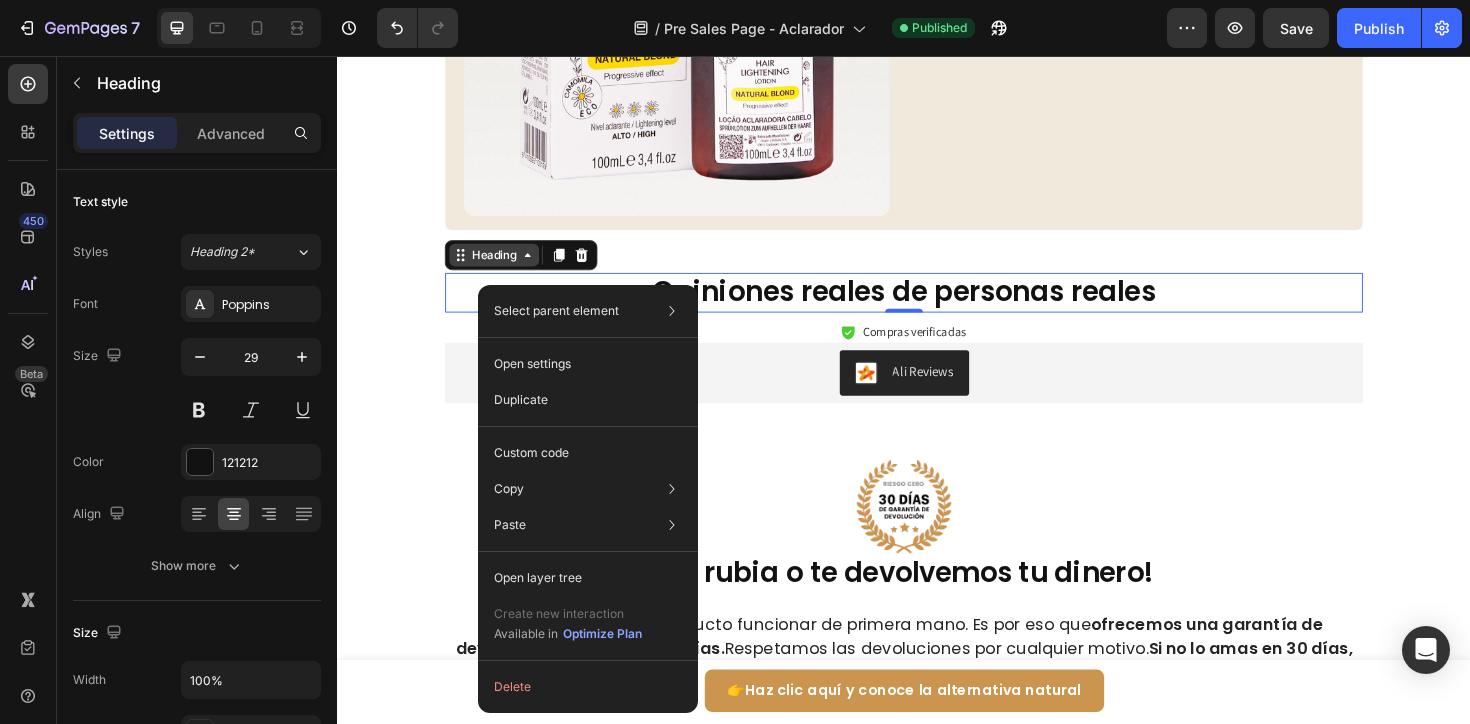 click on "Heading" at bounding box center (503, 267) 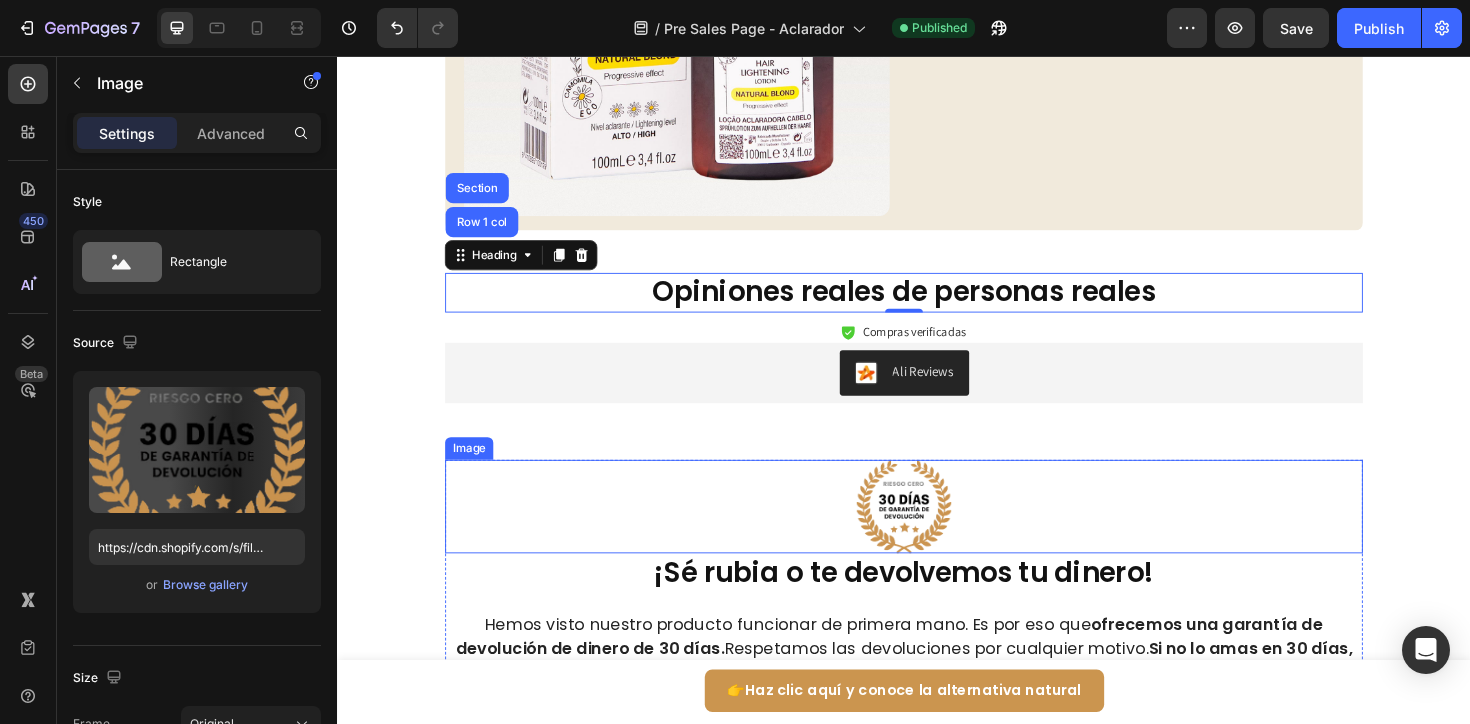 click at bounding box center (937, 533) 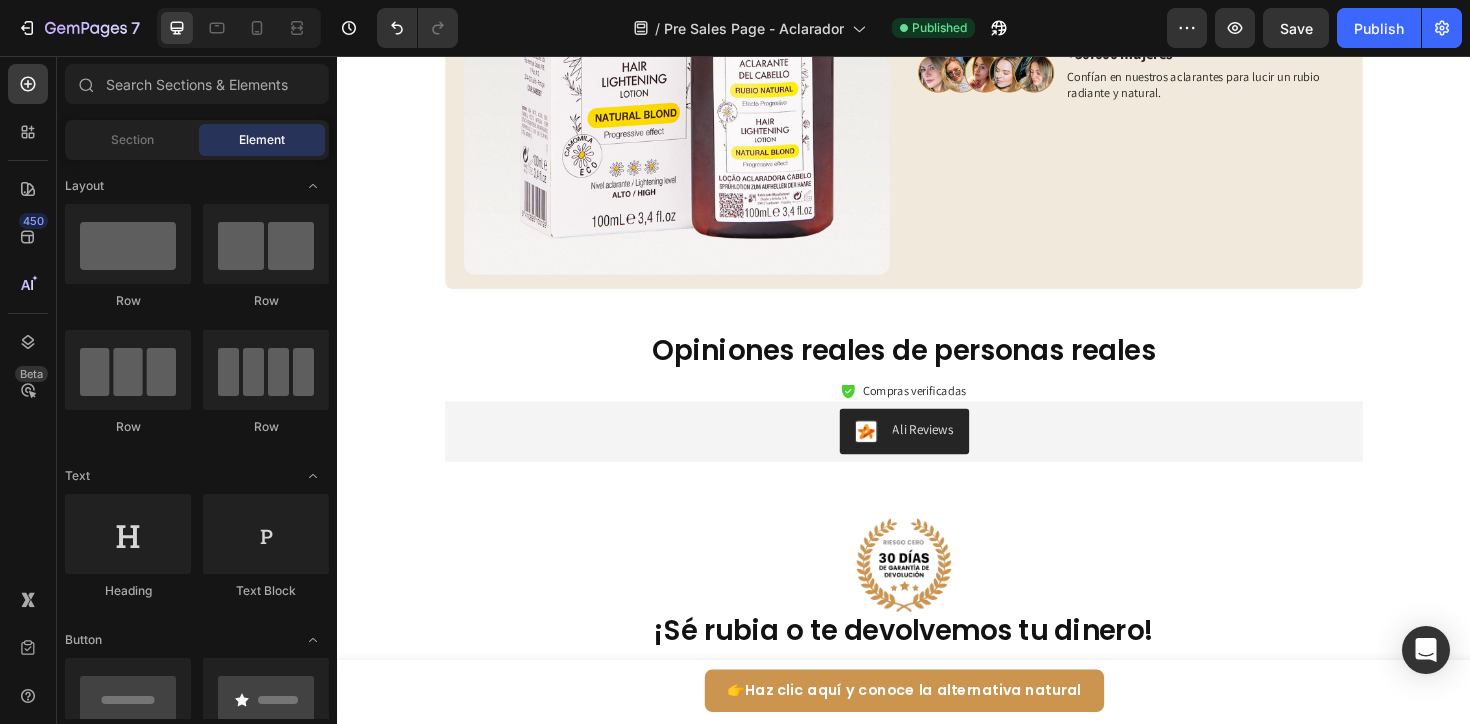 scroll, scrollTop: 3696, scrollLeft: 0, axis: vertical 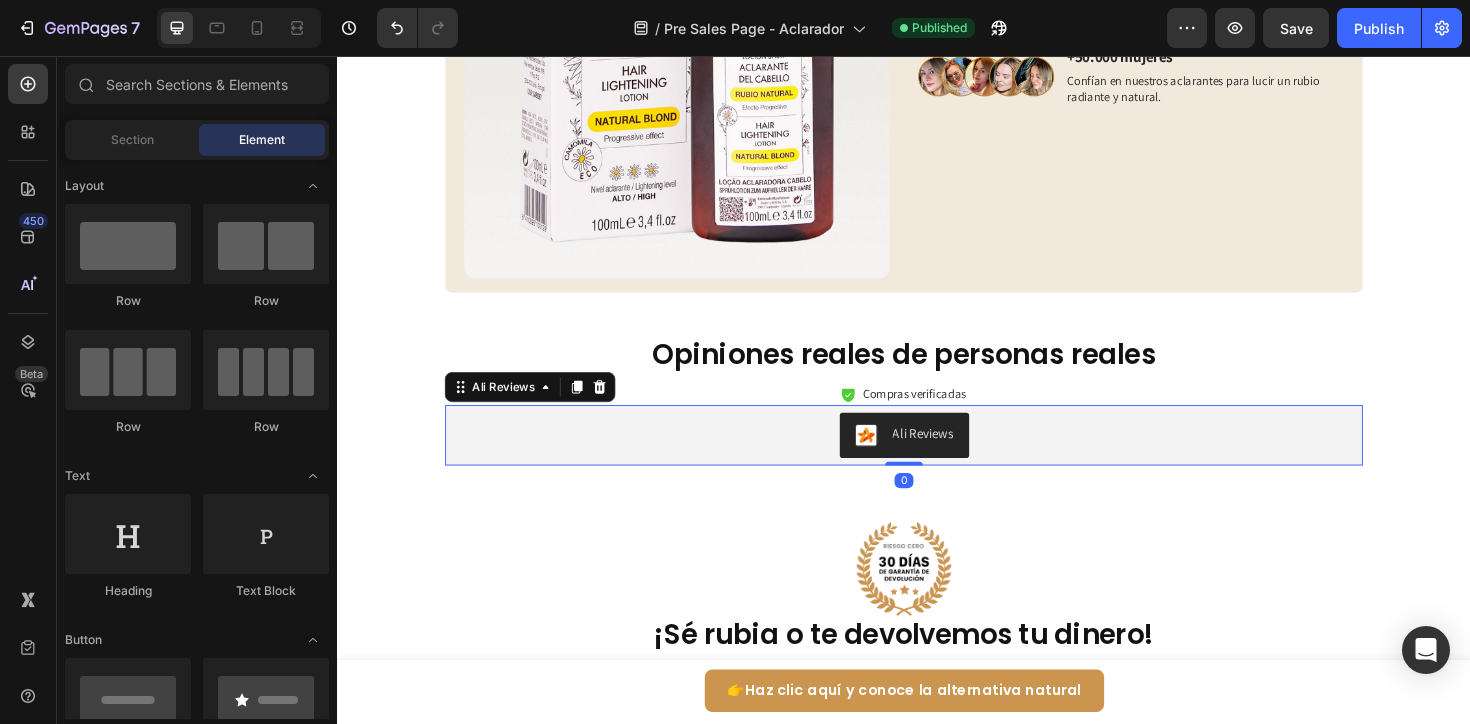 click on "Ali Reviews" at bounding box center (937, 458) 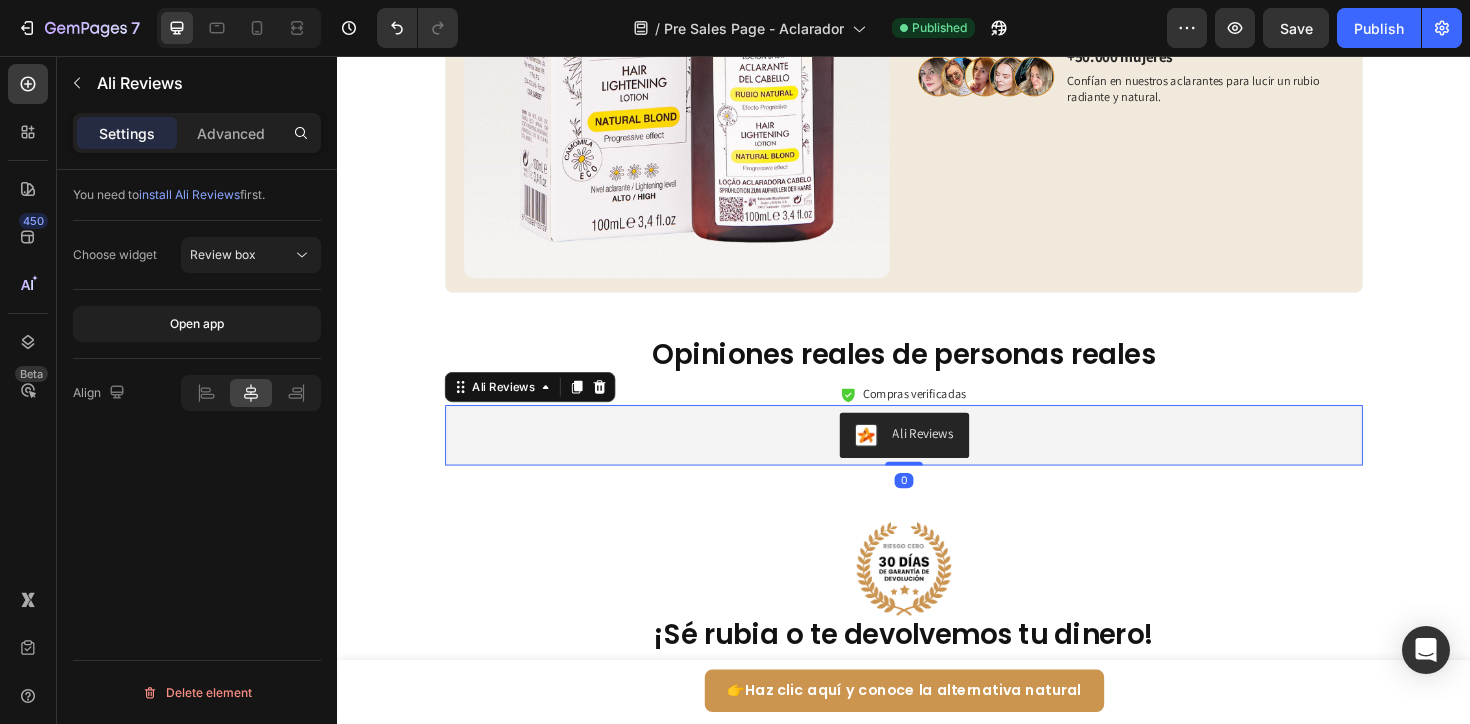click on "Ali Reviews" at bounding box center [957, 456] 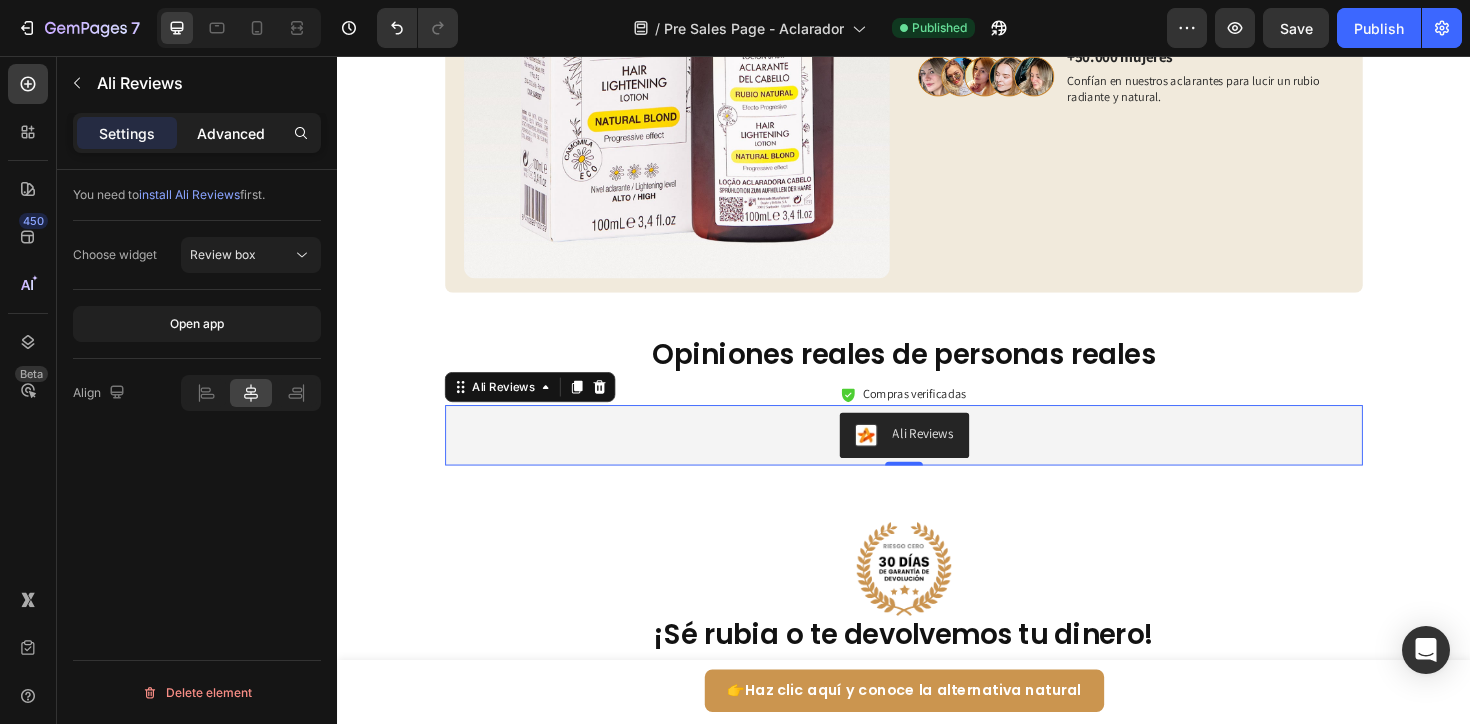 click on "Advanced" 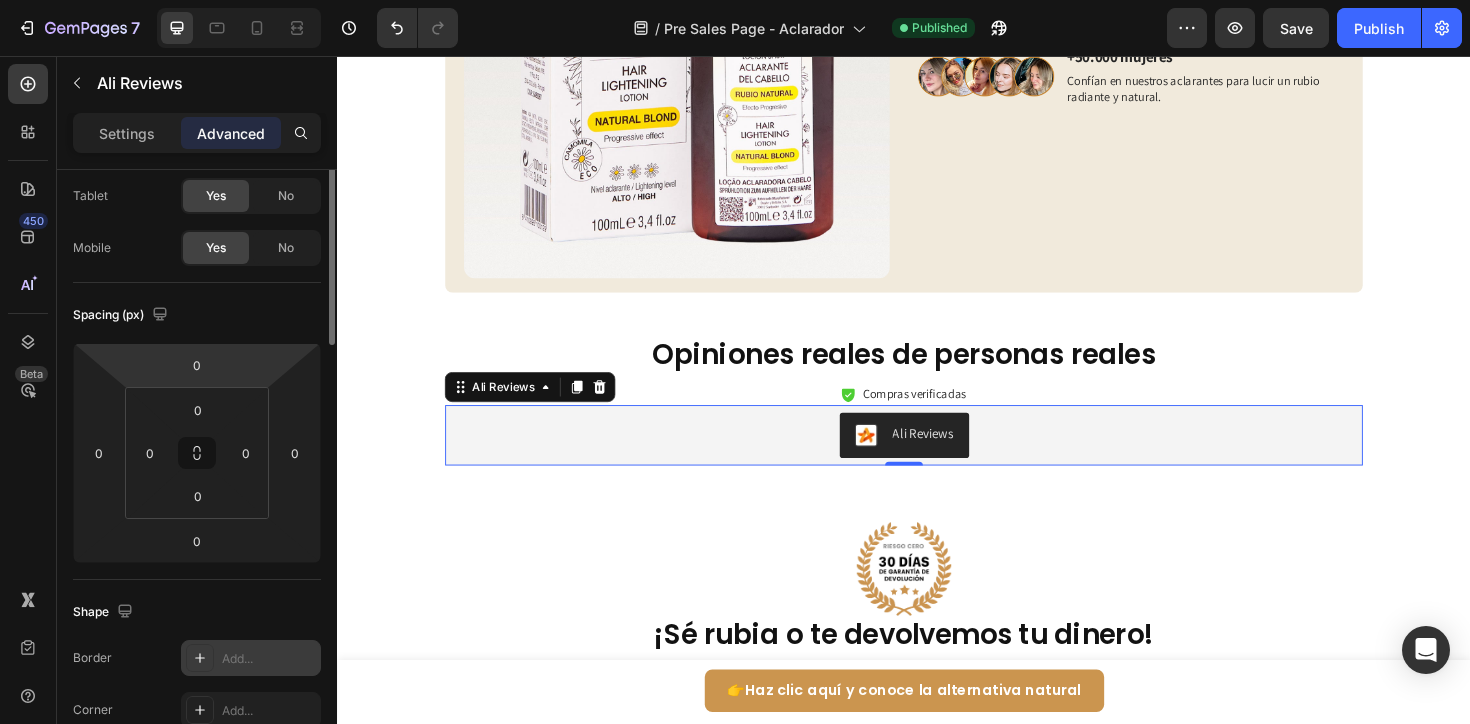 scroll, scrollTop: 0, scrollLeft: 0, axis: both 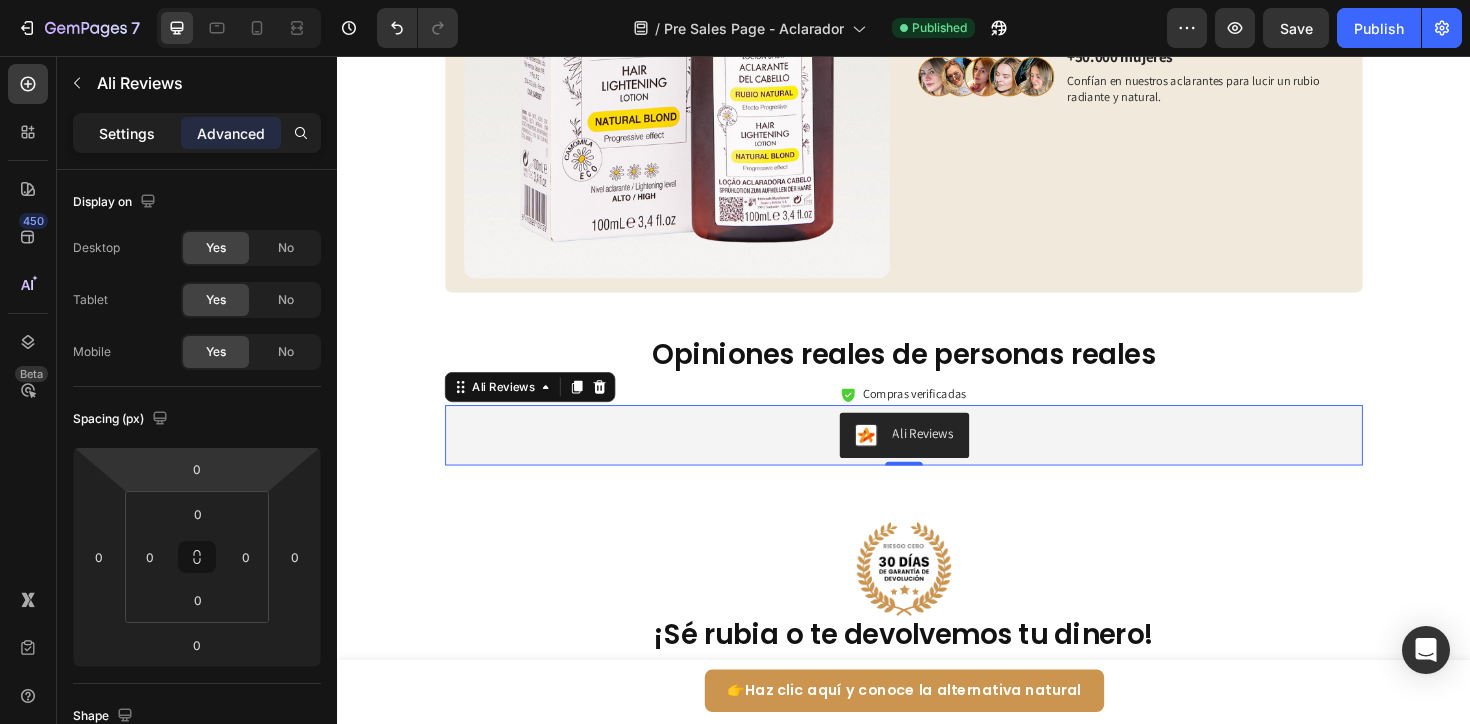 click on "Settings" at bounding box center [127, 133] 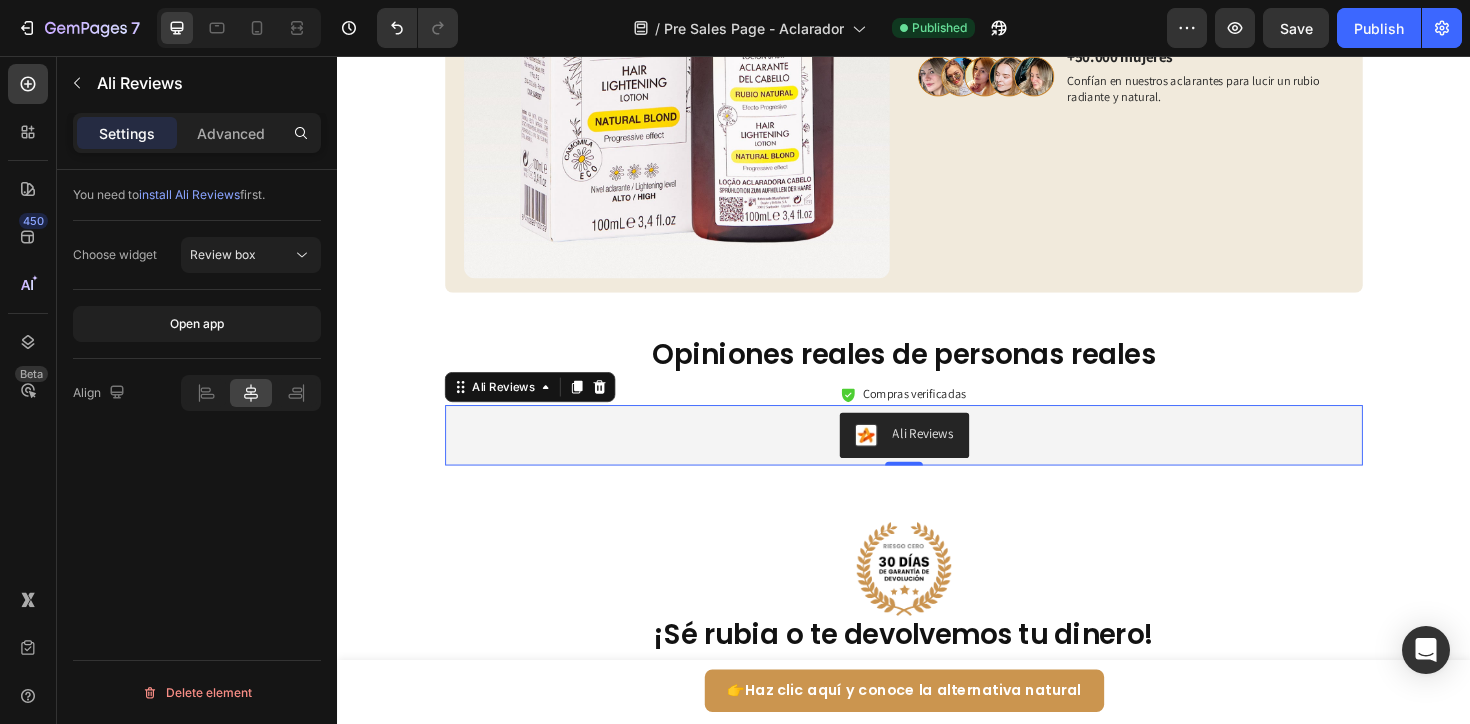 click on "Ali Reviews" at bounding box center (937, 458) 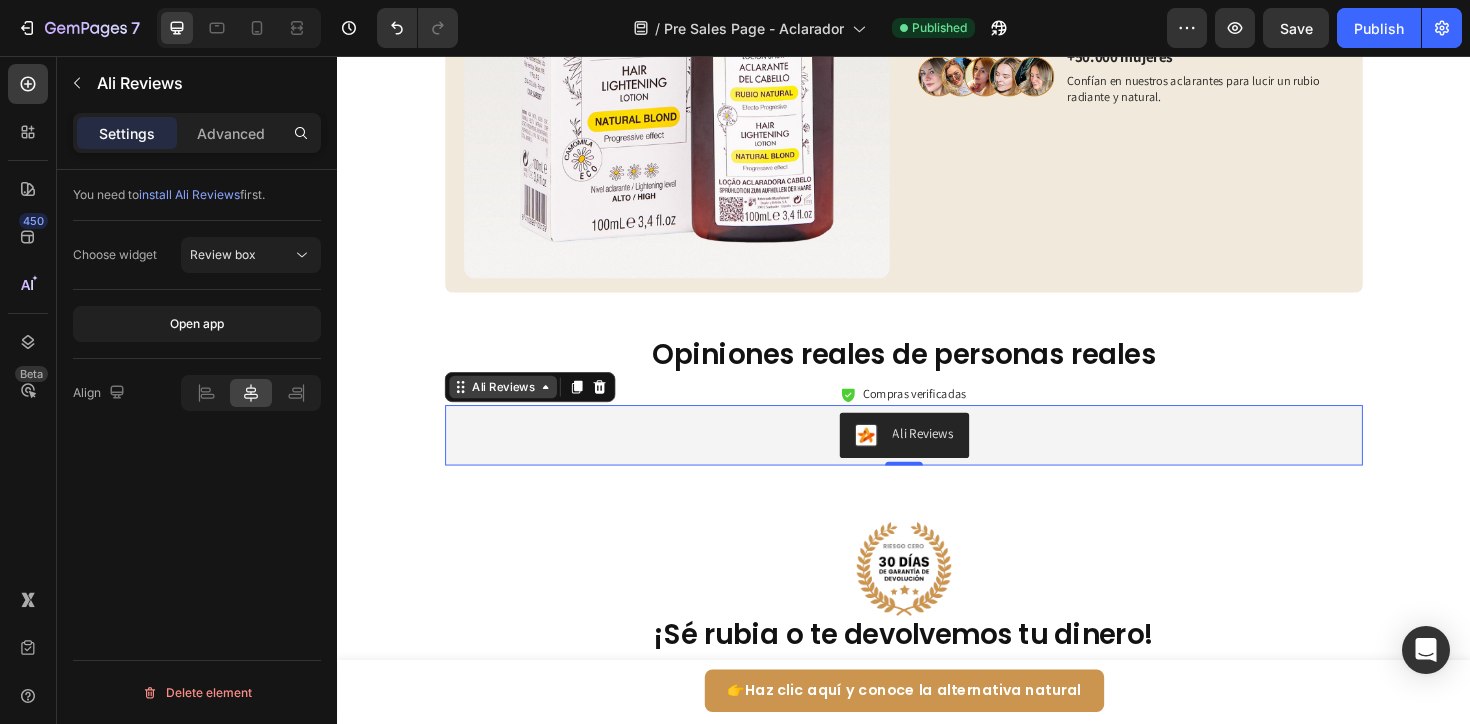 click on "Ali Reviews" at bounding box center [513, 407] 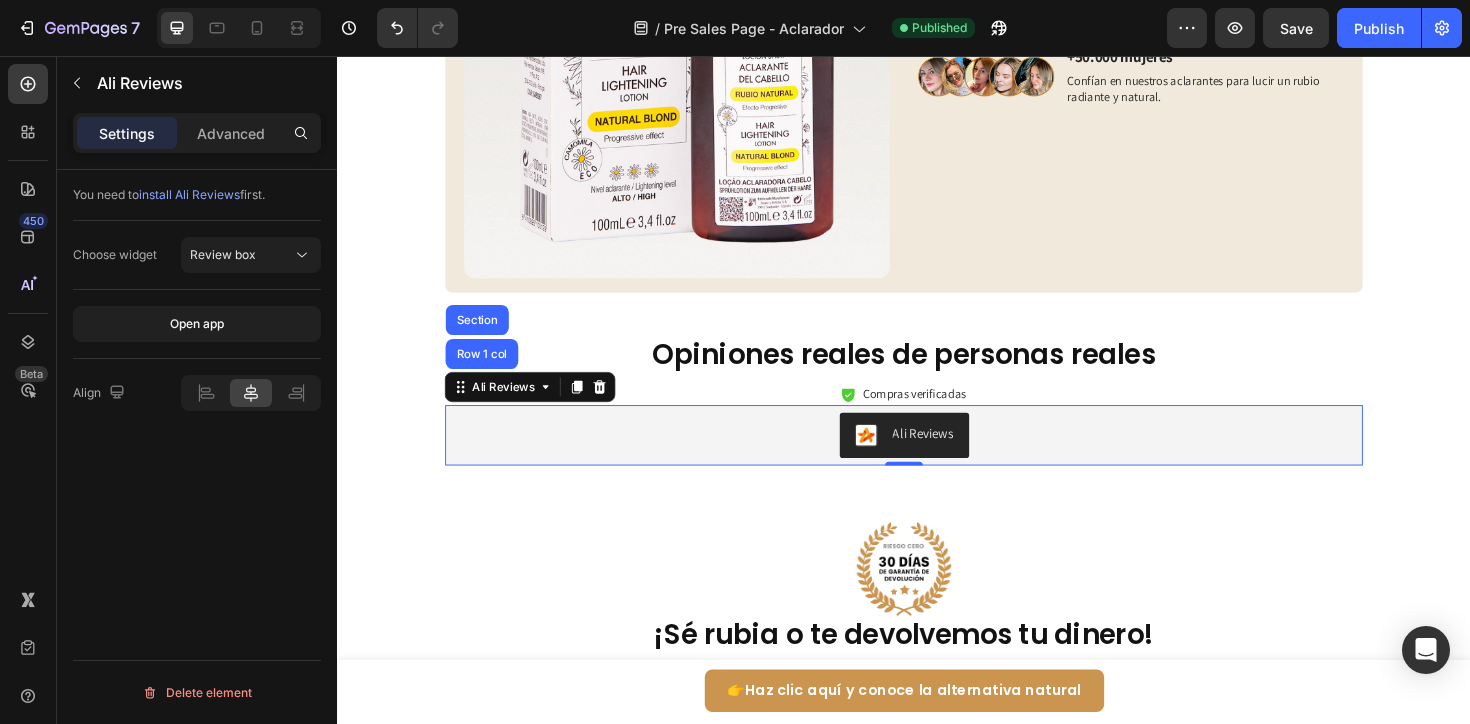 click on "Ali Reviews" at bounding box center [957, 456] 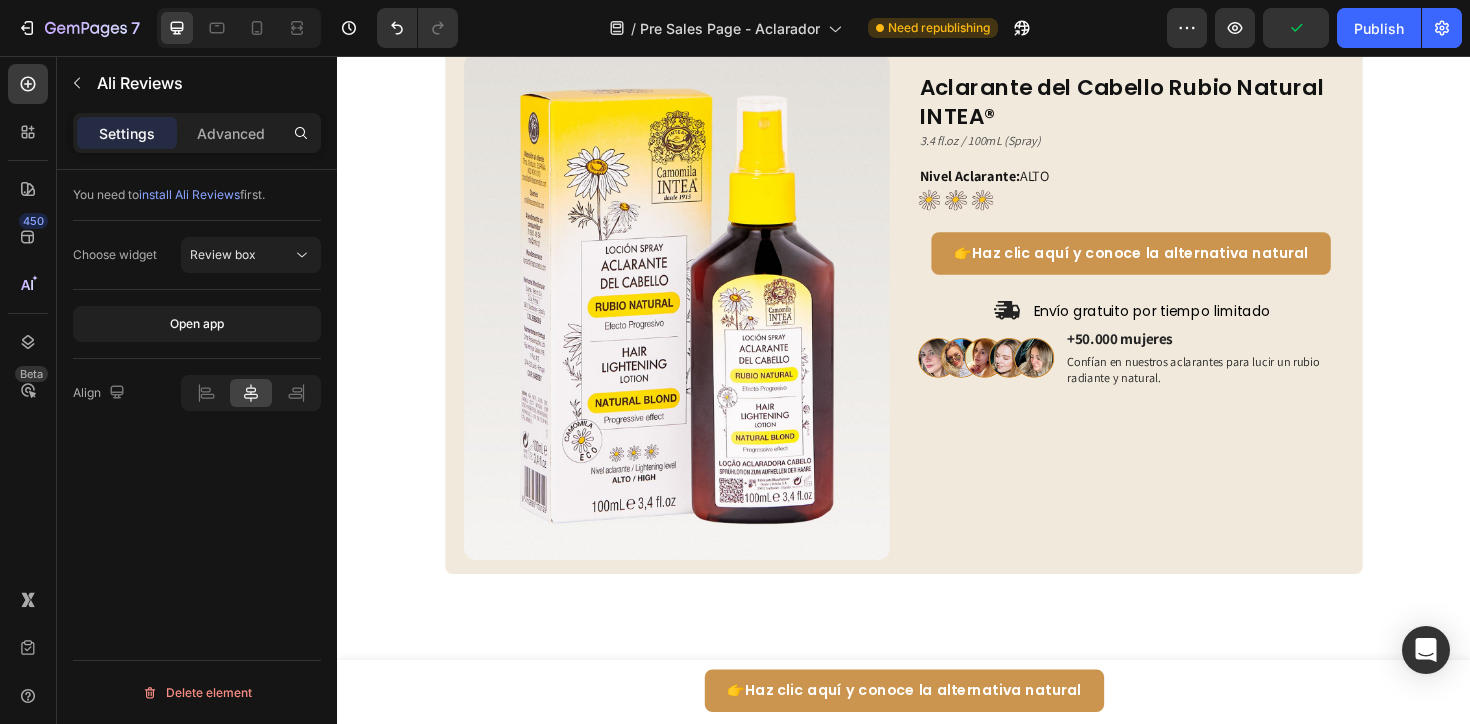 scroll, scrollTop: 3209, scrollLeft: 0, axis: vertical 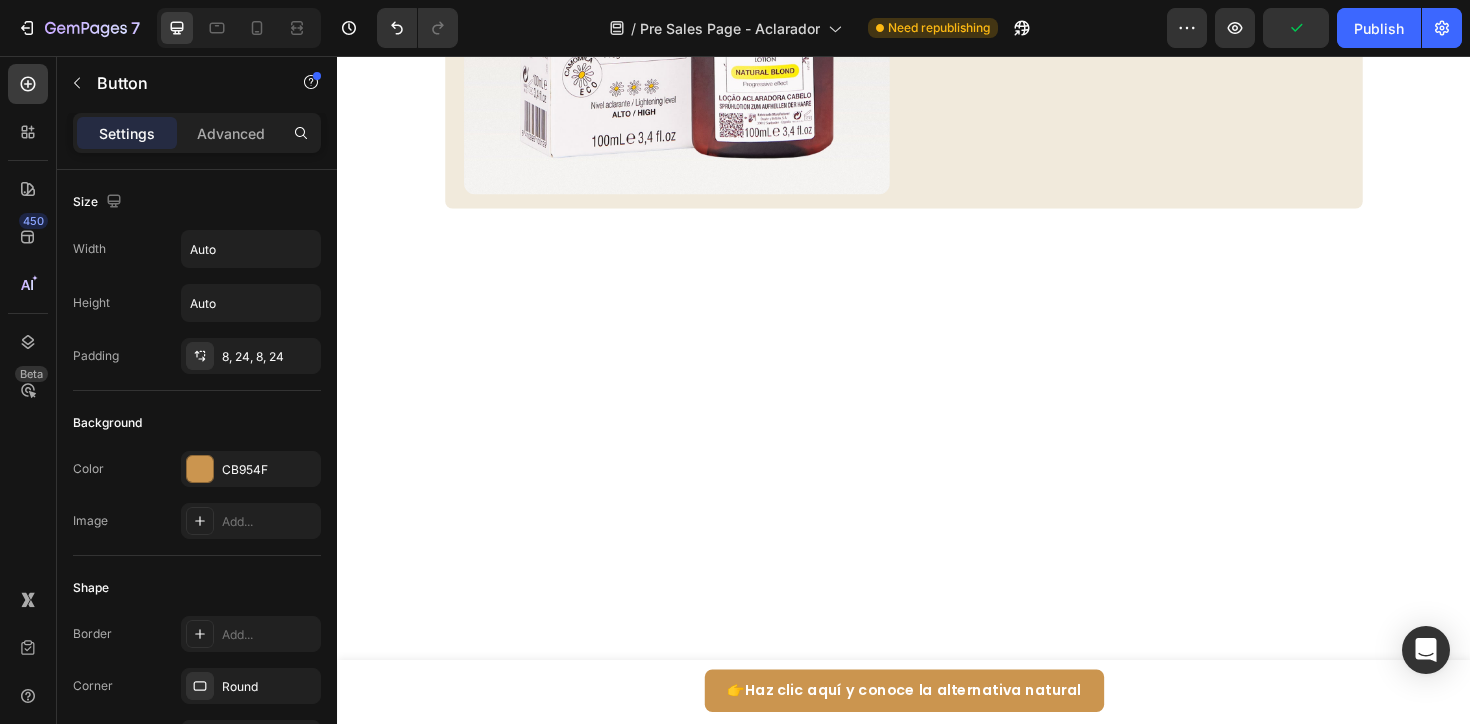 click on "Haz clic aquí y conoce la alternativa natural" at bounding box center [1187, -123] 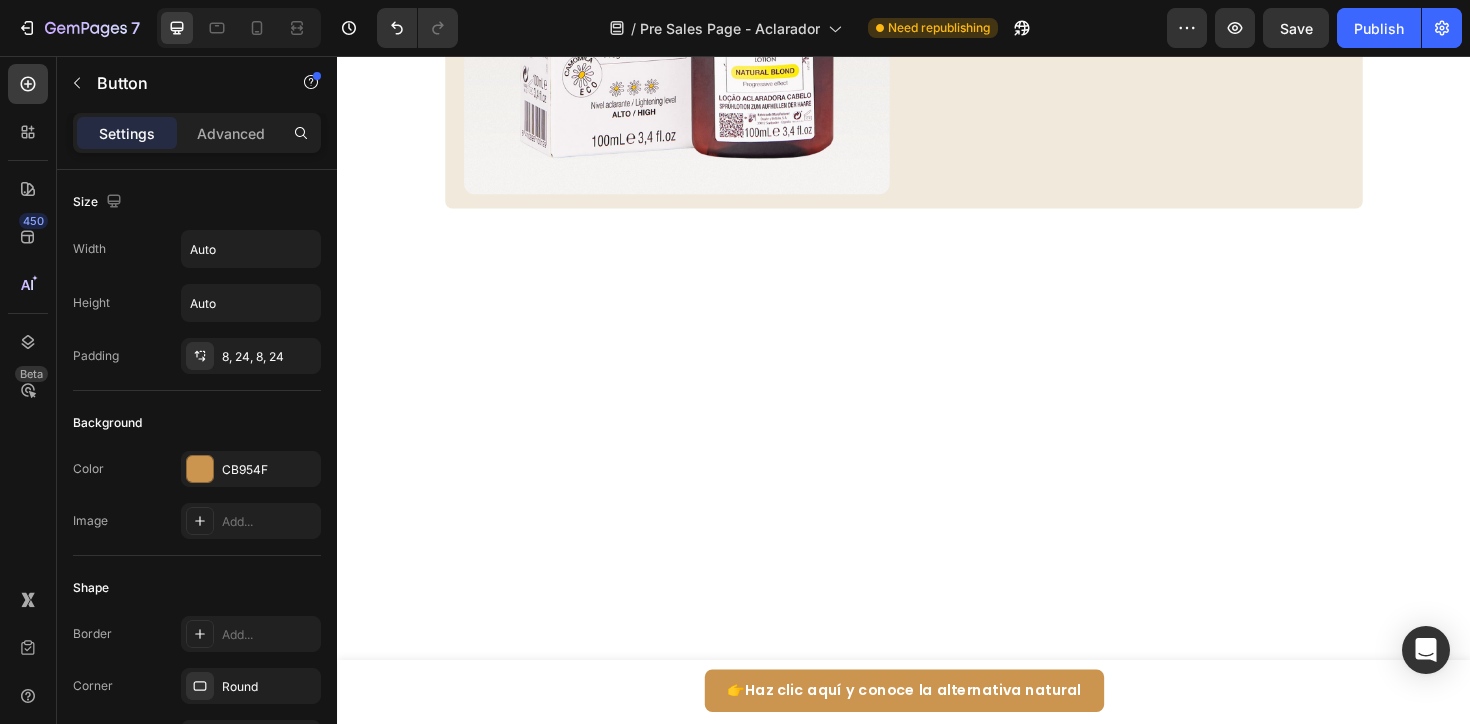 click on "Button" at bounding box center (999, -173) 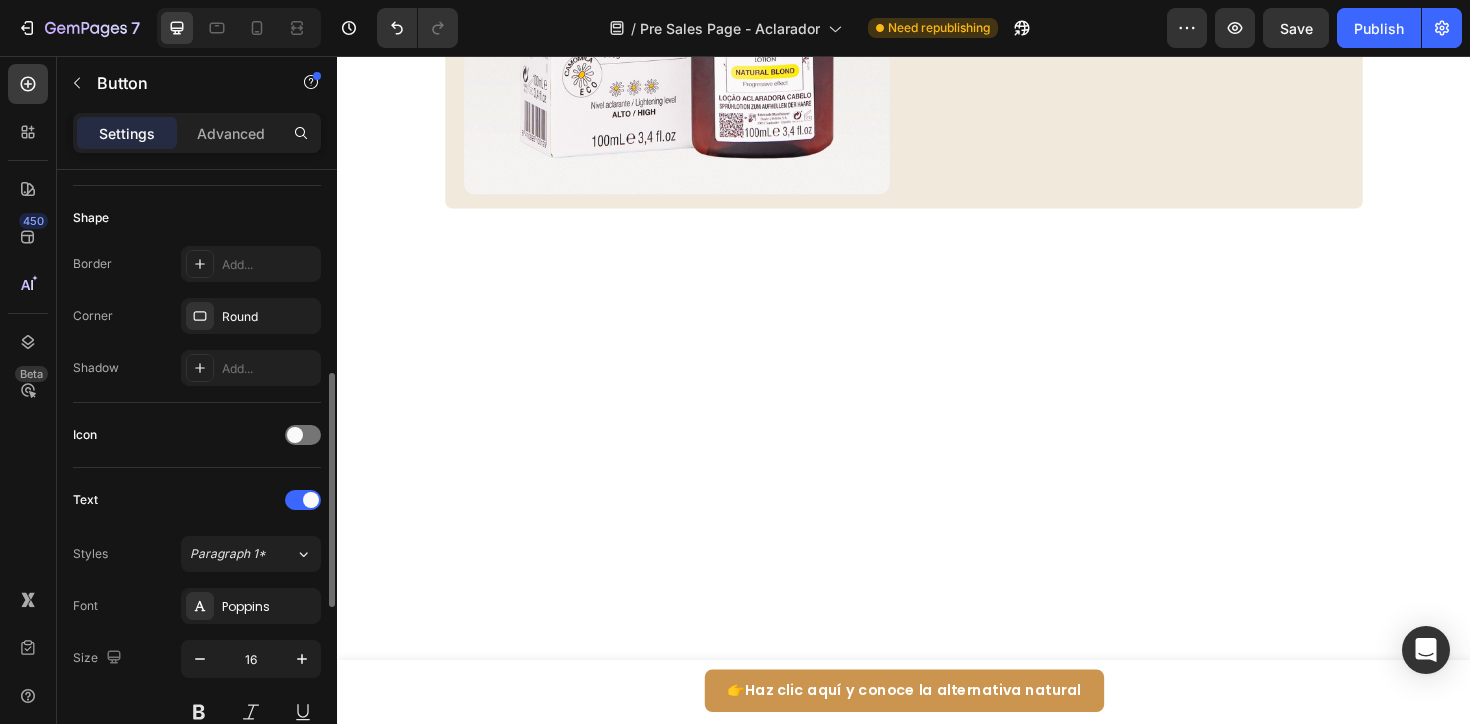 scroll, scrollTop: 979, scrollLeft: 0, axis: vertical 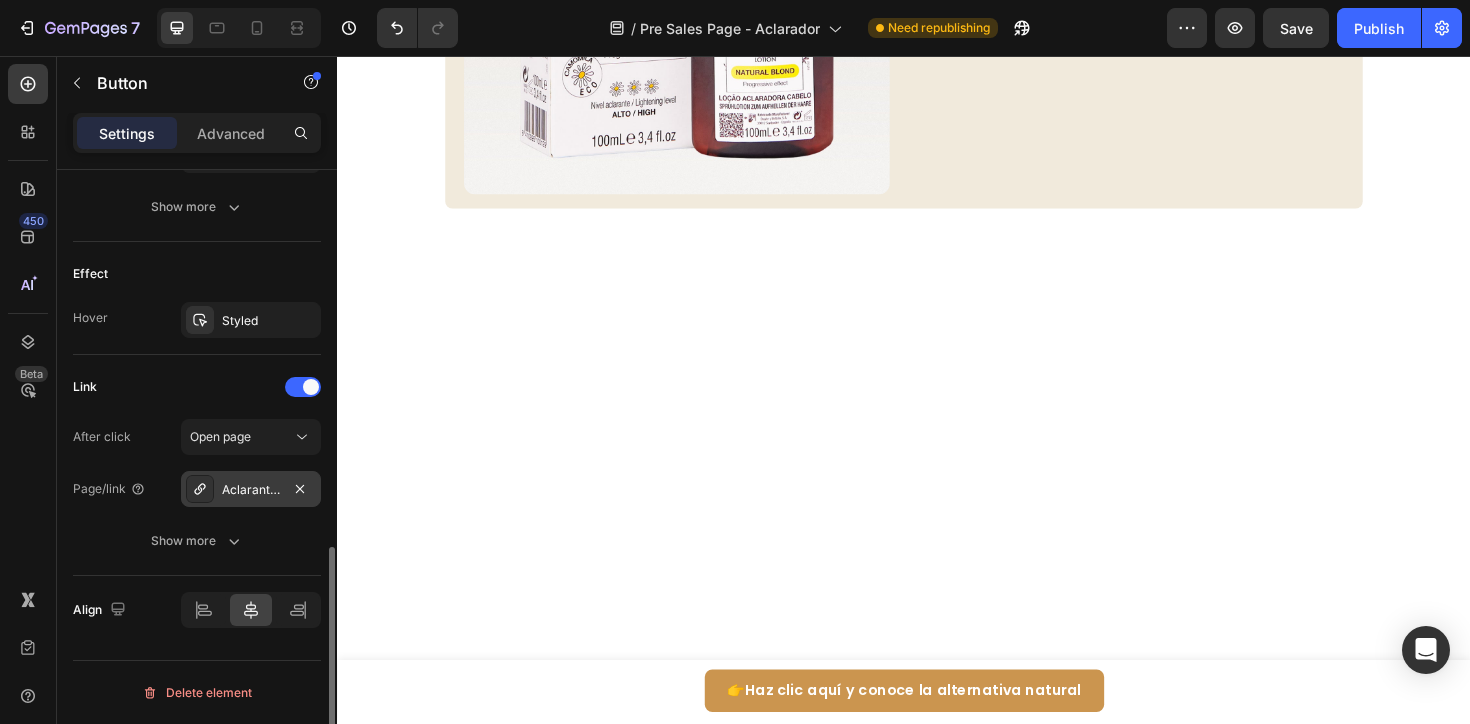 click on "Aclarante de Cabello Rubio Natural" at bounding box center (251, 489) 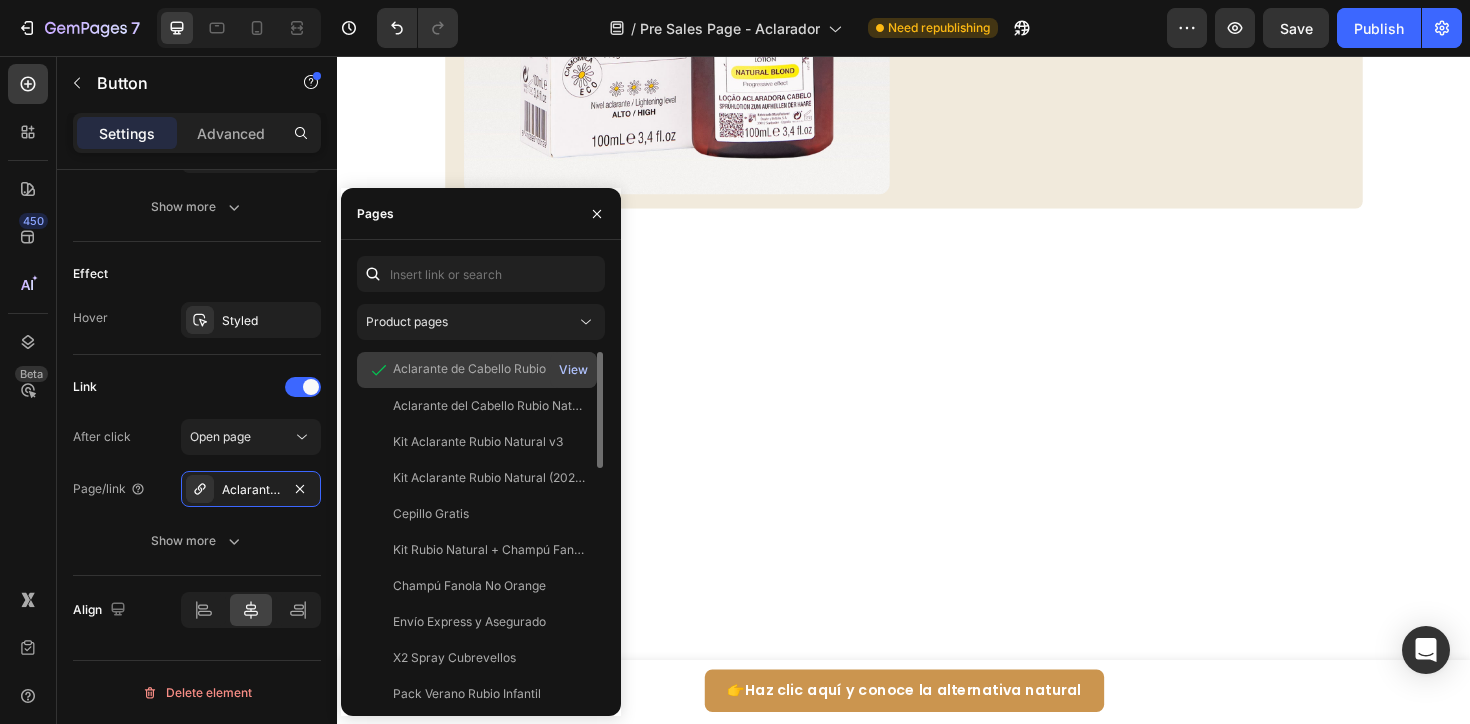 click on "View" at bounding box center (573, 370) 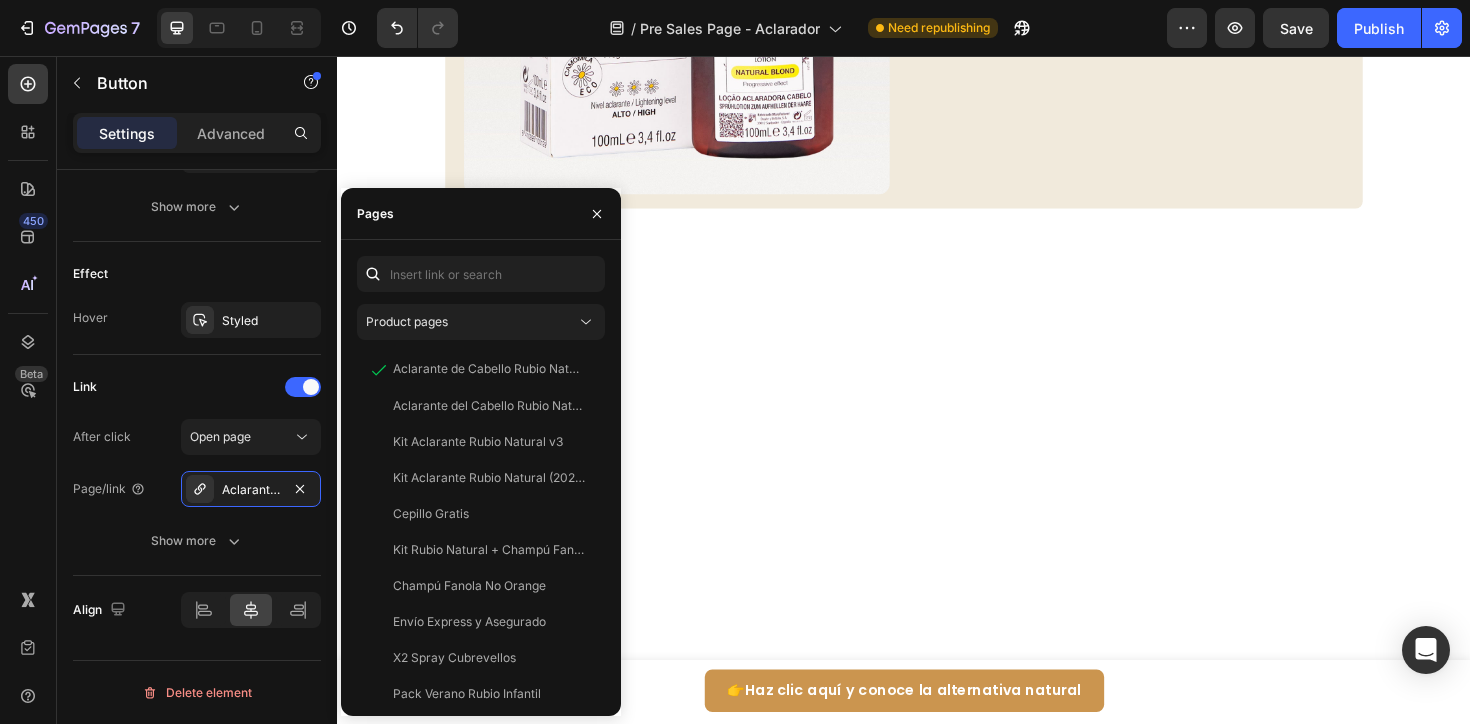click on "👉  Haz clic aquí y conoce la alternativa natural Button Sticky Antes y después Heading No son retoques. No son filtros. Solo mujeres reales, que dijeron basta al tinte agresivo y  se atrevieron a probar algo natural y efectivo. Text Block
Image Image
Carousel Row Section 7 Este spray colocó mi cabello completamente sano y hermoso Heading Image Aclarante del Cabello Rubio Natural INTEA® Product Title 3.4 fl.oz / 100mL (Spray) Text Block Nivel Aclarante:  ALTO Heading Image 👉  Haz clic aquí y conoce la alternativa natural Button Image Envío gratuito por tiempo limitado Text Block Row Row Row Image +50.000 mujeres Text Block Confían en nuestros aclarantes para lucir un rubio radiante y natural. Text Block Row Product Row Section 8 Root" at bounding box center [937, -1198] 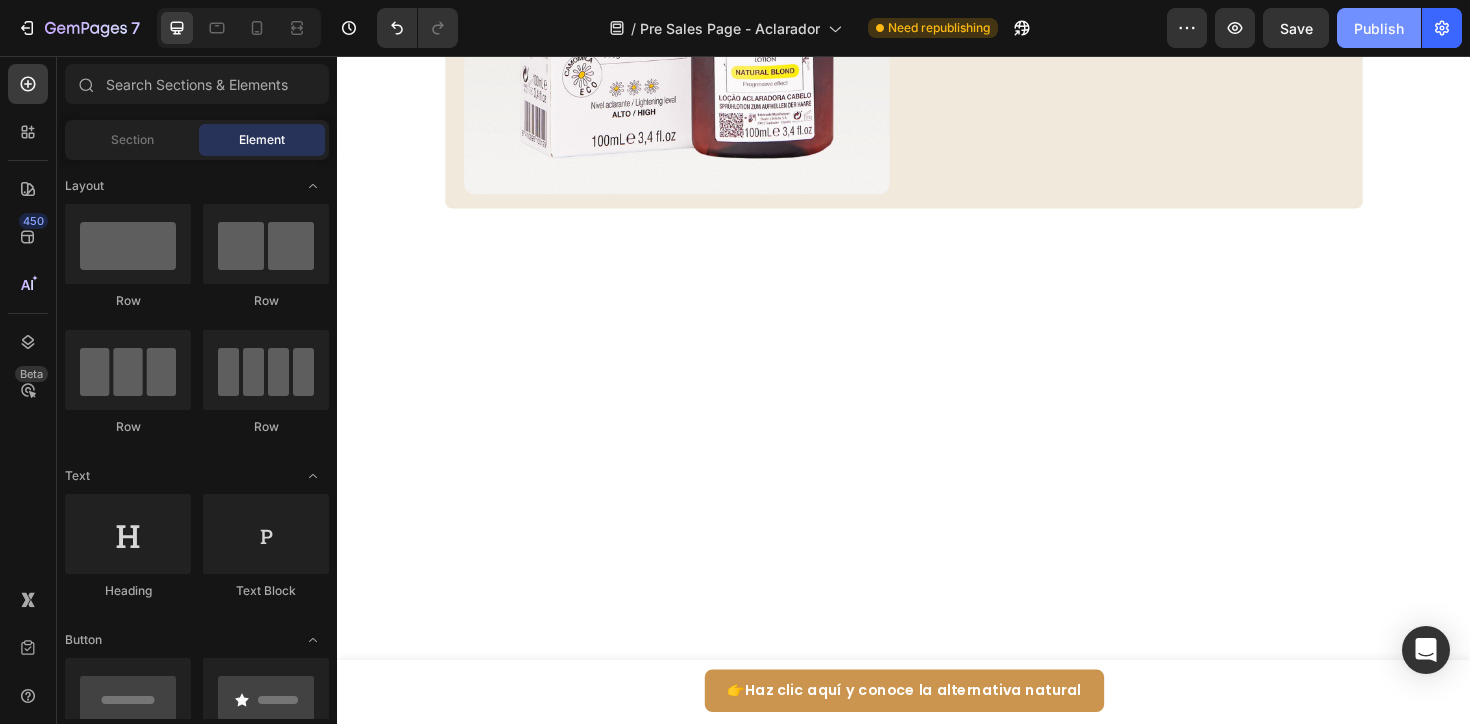 click on "Publish" at bounding box center (1379, 28) 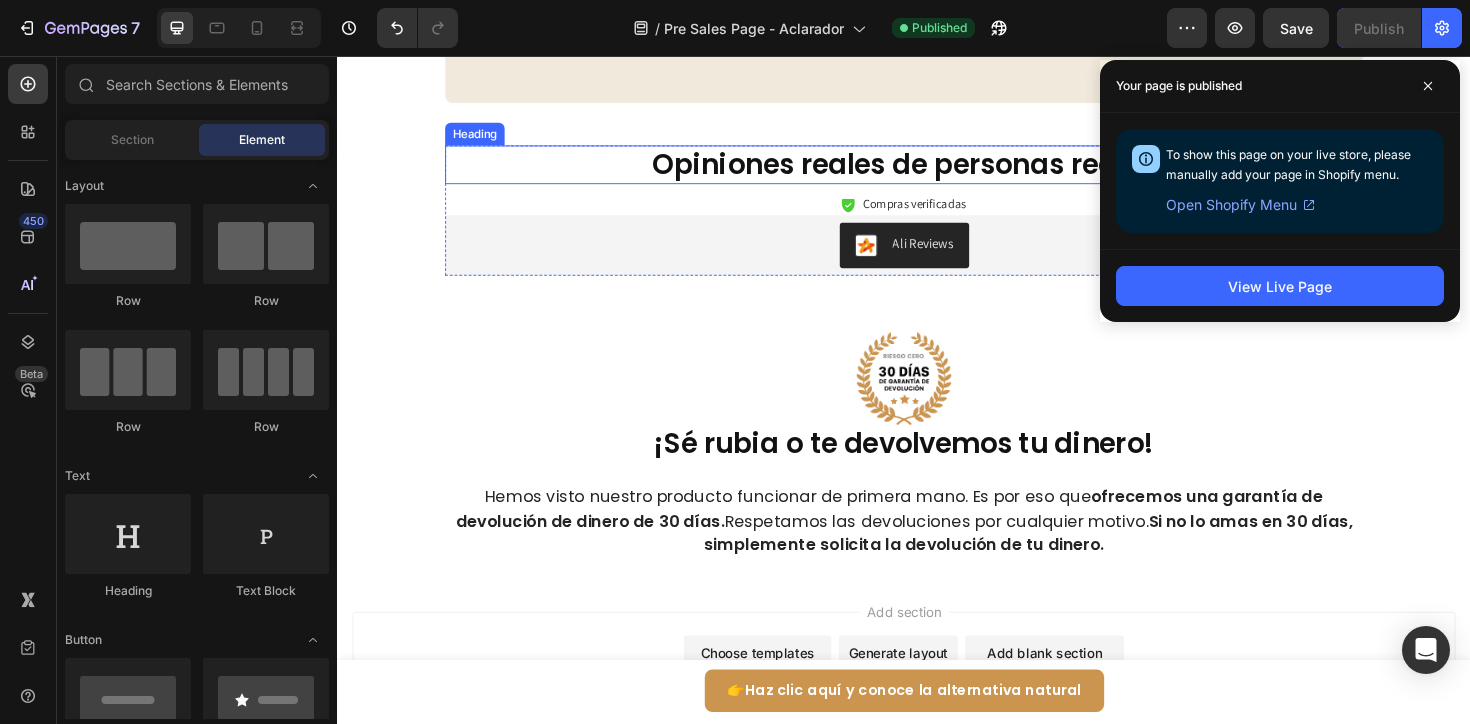 scroll, scrollTop: 3971, scrollLeft: 0, axis: vertical 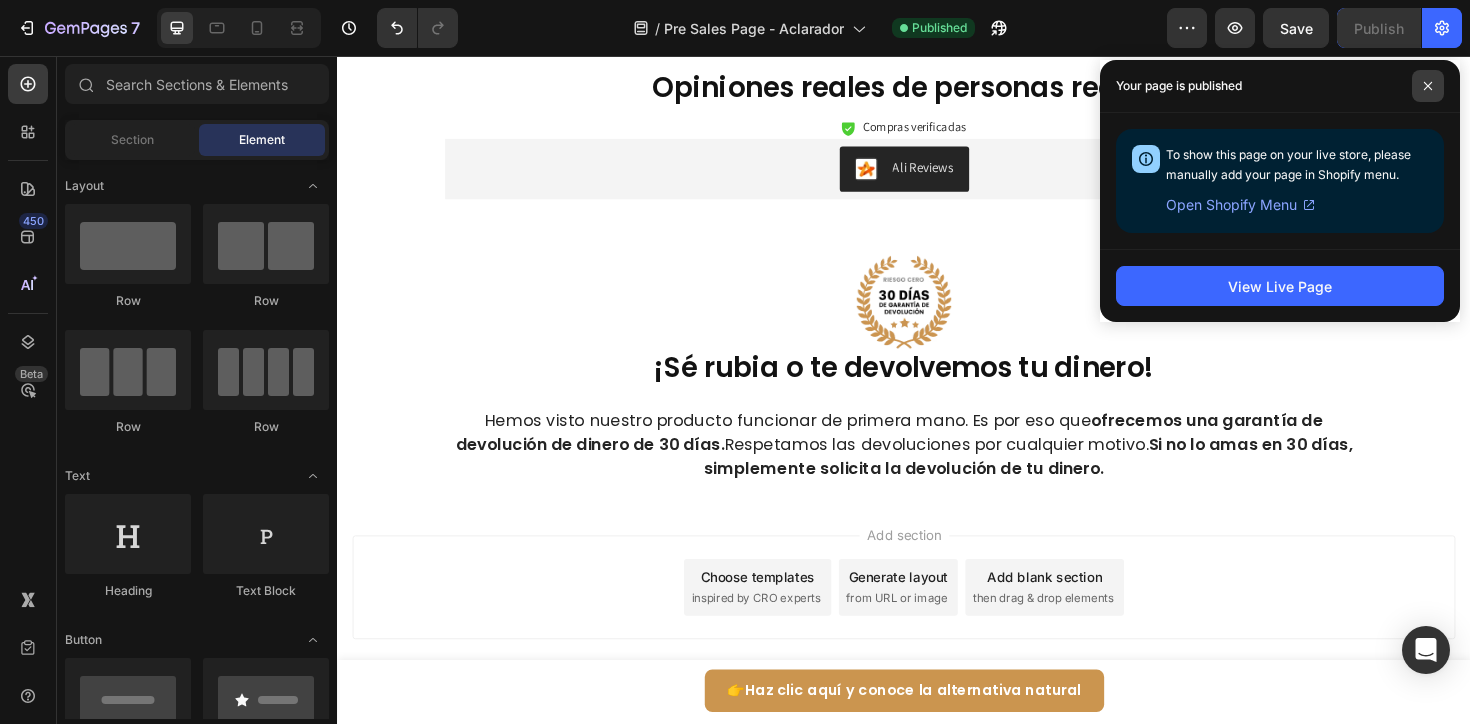 click at bounding box center [1428, 86] 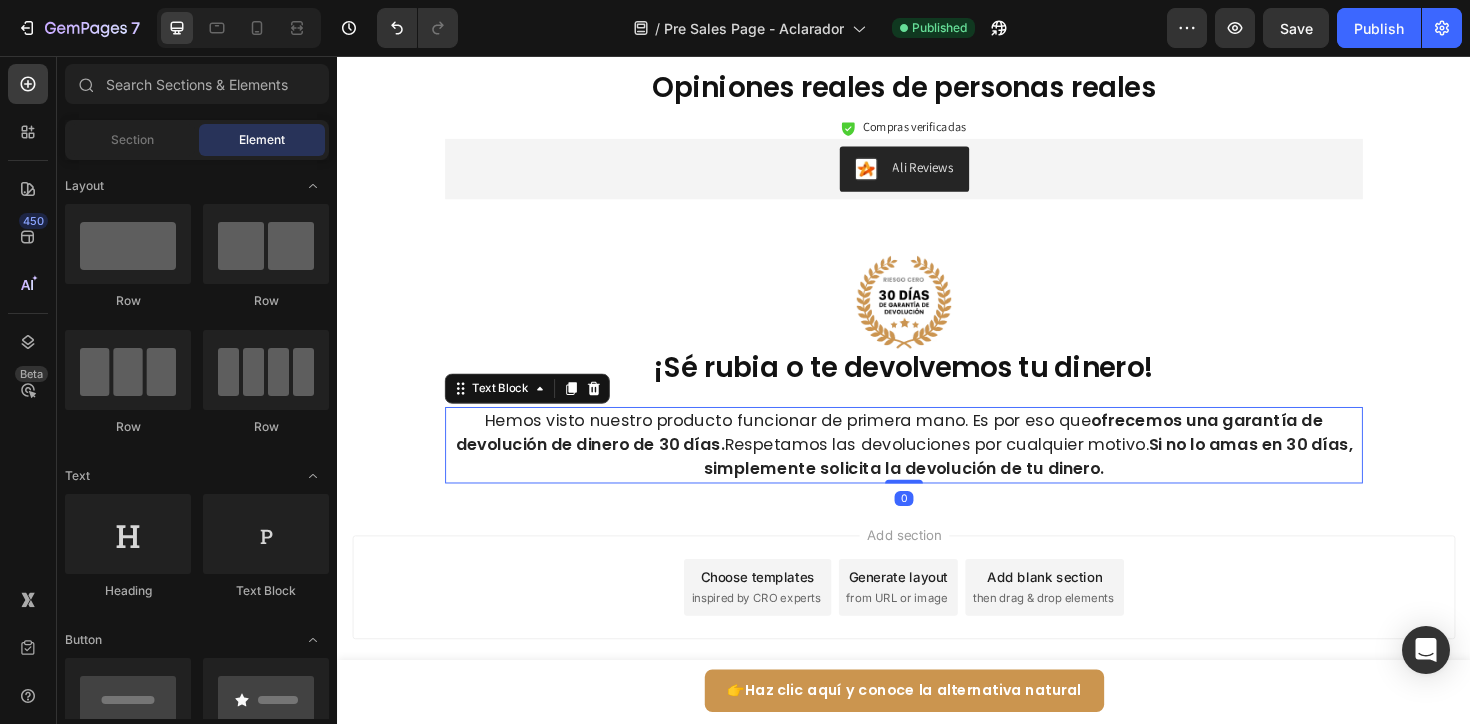 click on "Hemos visto nuestro producto funcionar de primera mano. Es por eso que  ofrecemos una garantía de devolución de dinero de 30 días.  Respetamos las devoluciones por cualquier motivo.  Si no lo amas en 30 días, simplemente solicita la devolución de tu dinero." at bounding box center [937, 468] 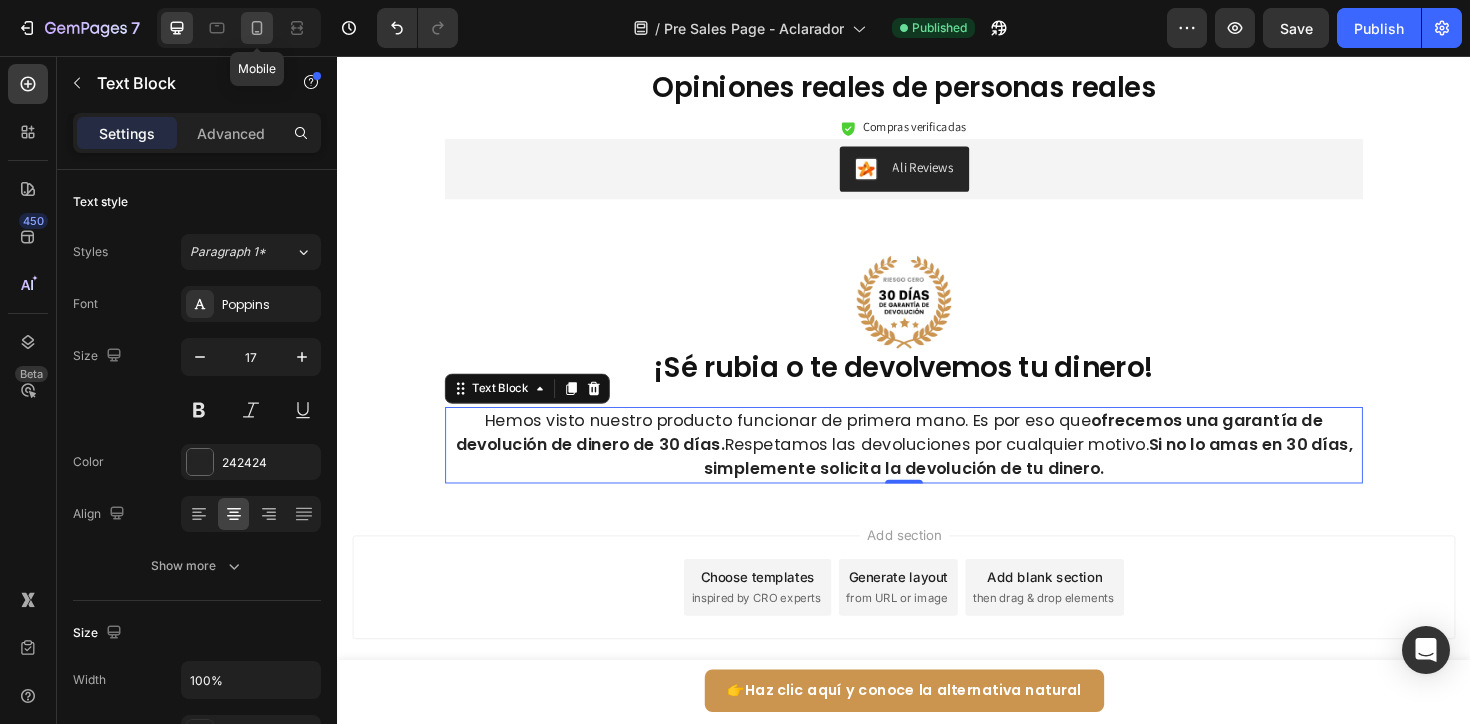click 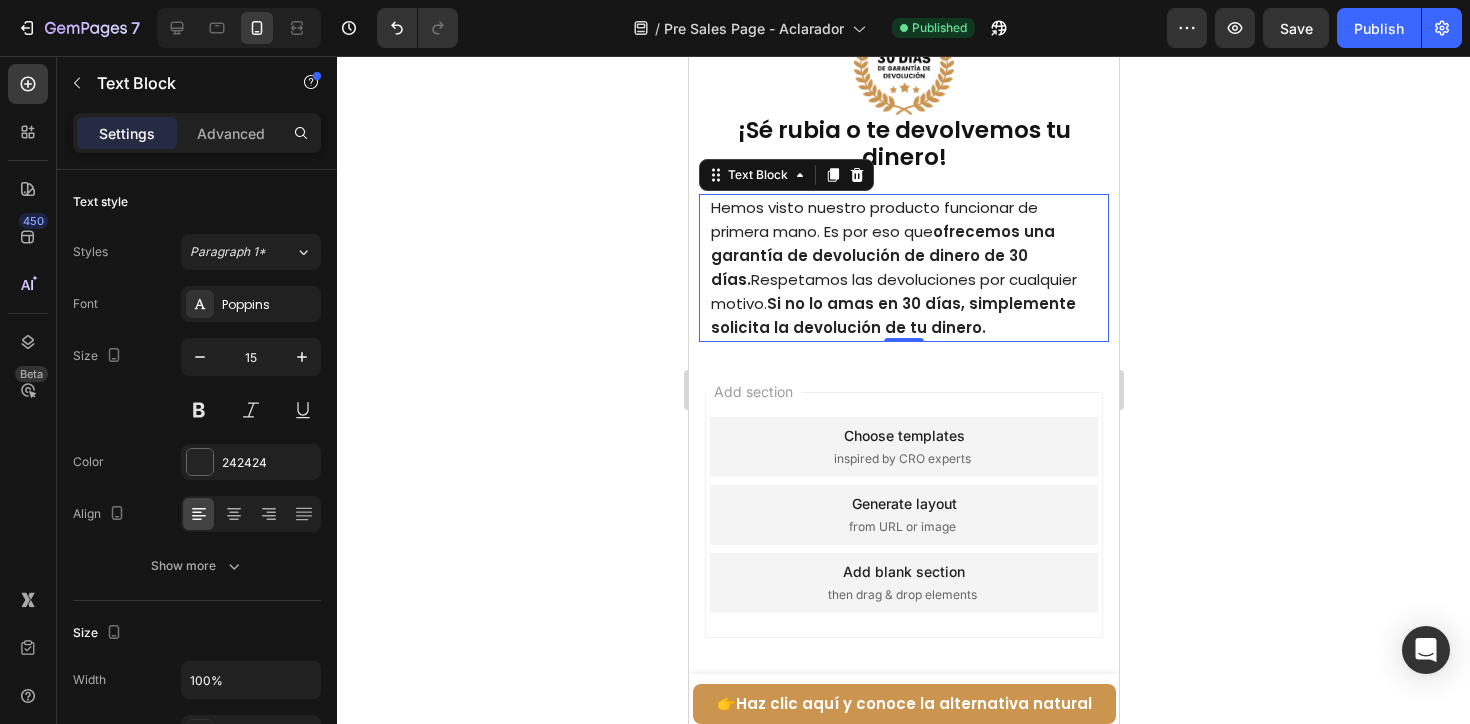 scroll, scrollTop: 3993, scrollLeft: 0, axis: vertical 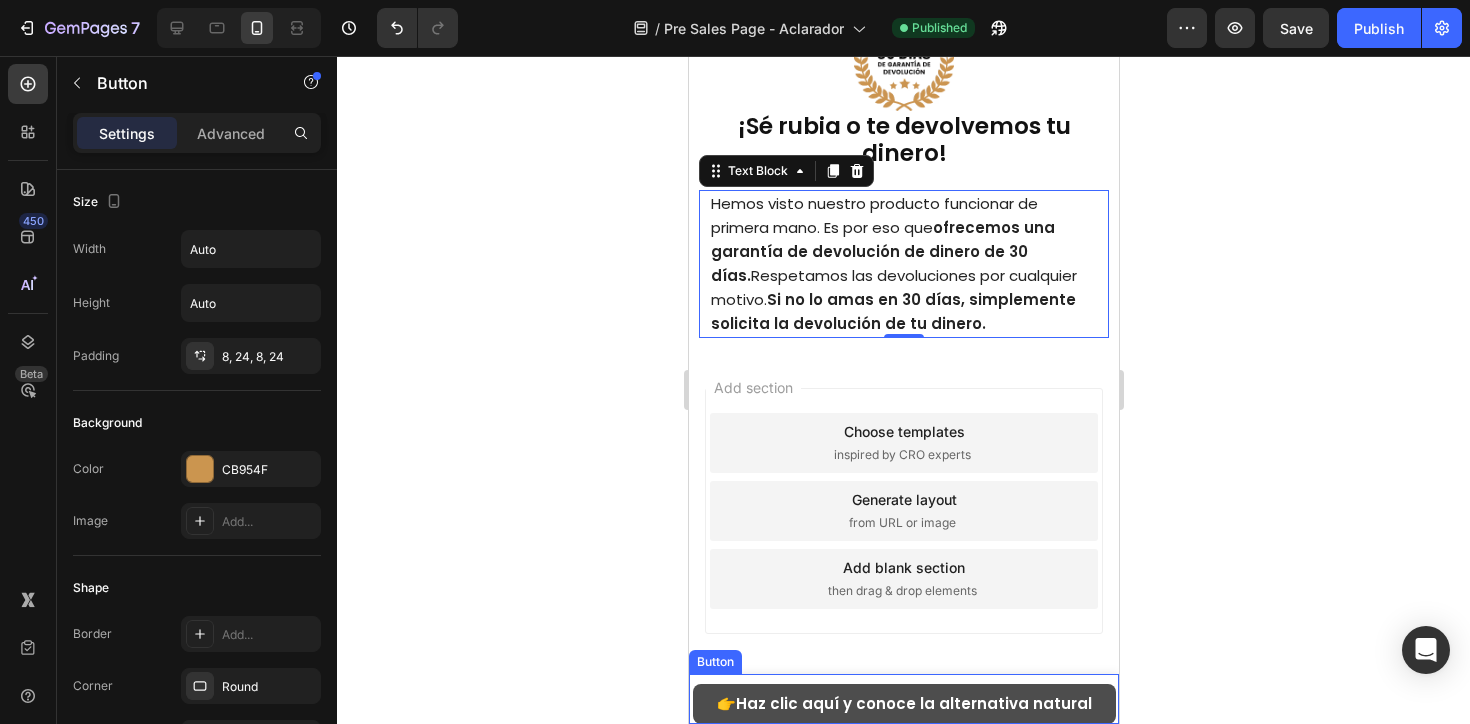 click on "👉  Haz clic aquí y conoce la alternativa natural" at bounding box center [903, 704] 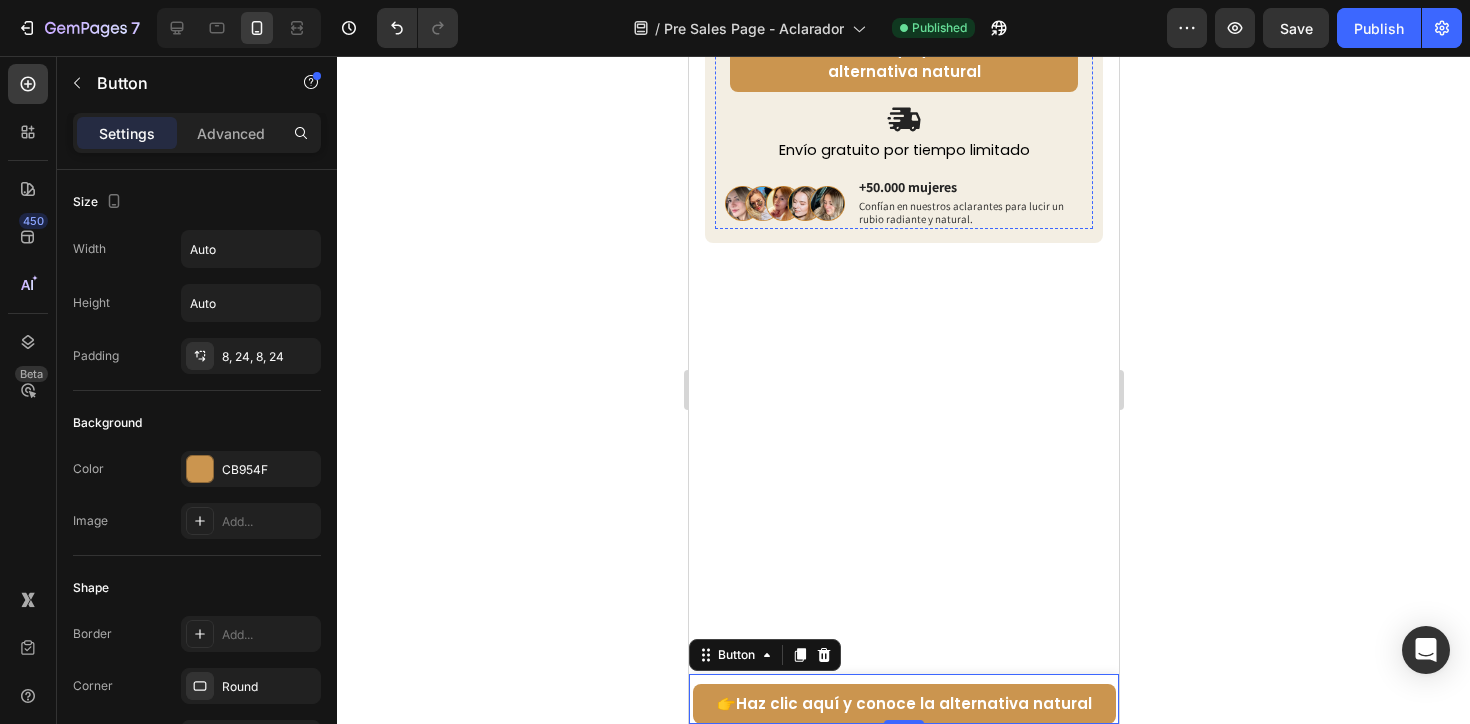 scroll, scrollTop: 3278, scrollLeft: 0, axis: vertical 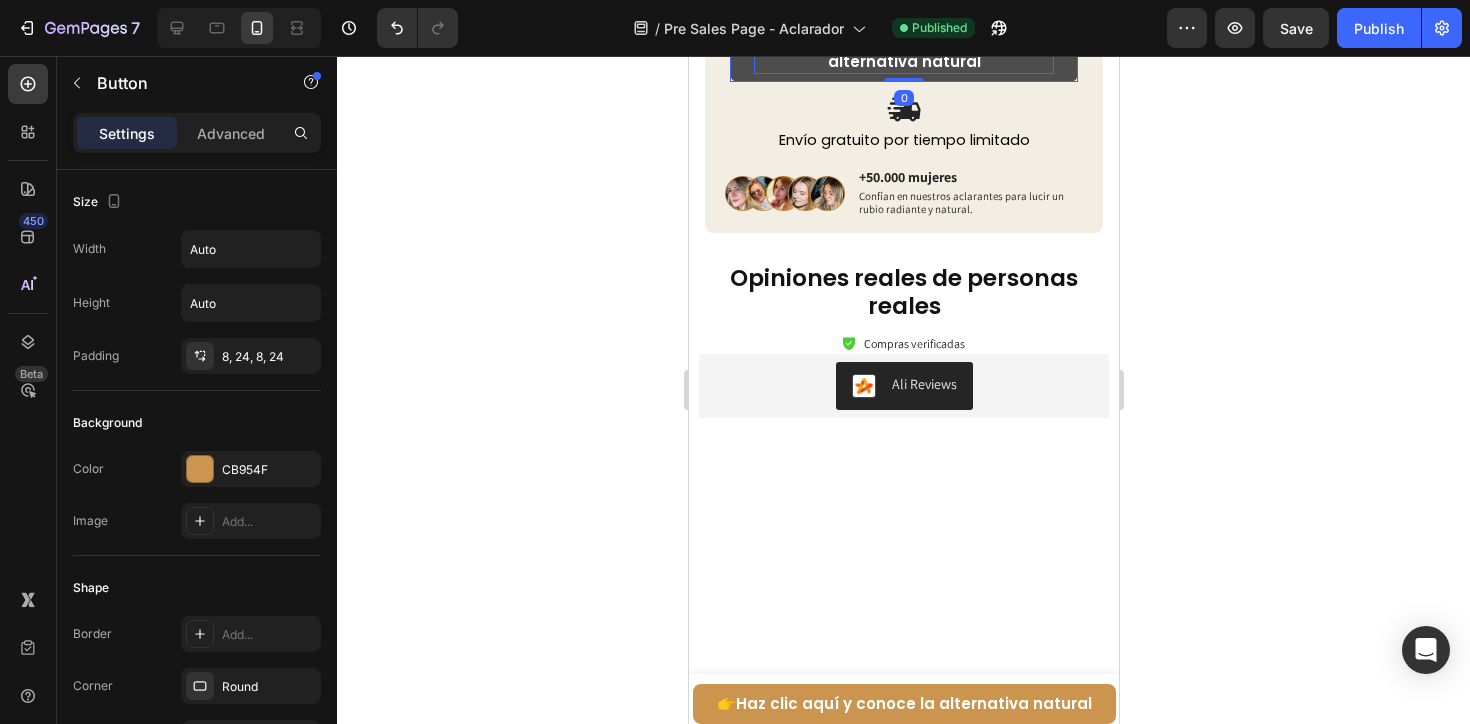 click on "Haz clic aquí y conoce la alternativa natural" at bounding box center [912, 50] 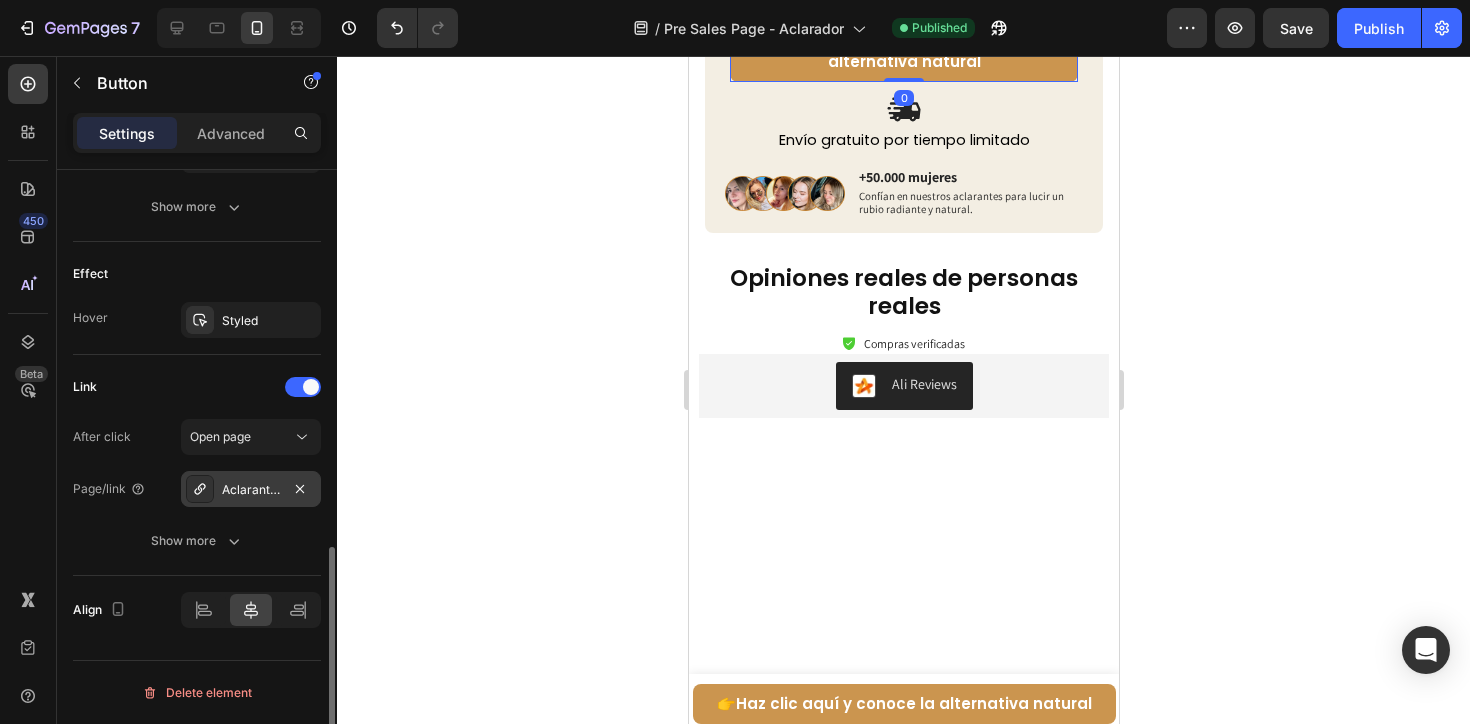 click on "Aclarante de Cabello Rubio Natural" at bounding box center (251, 490) 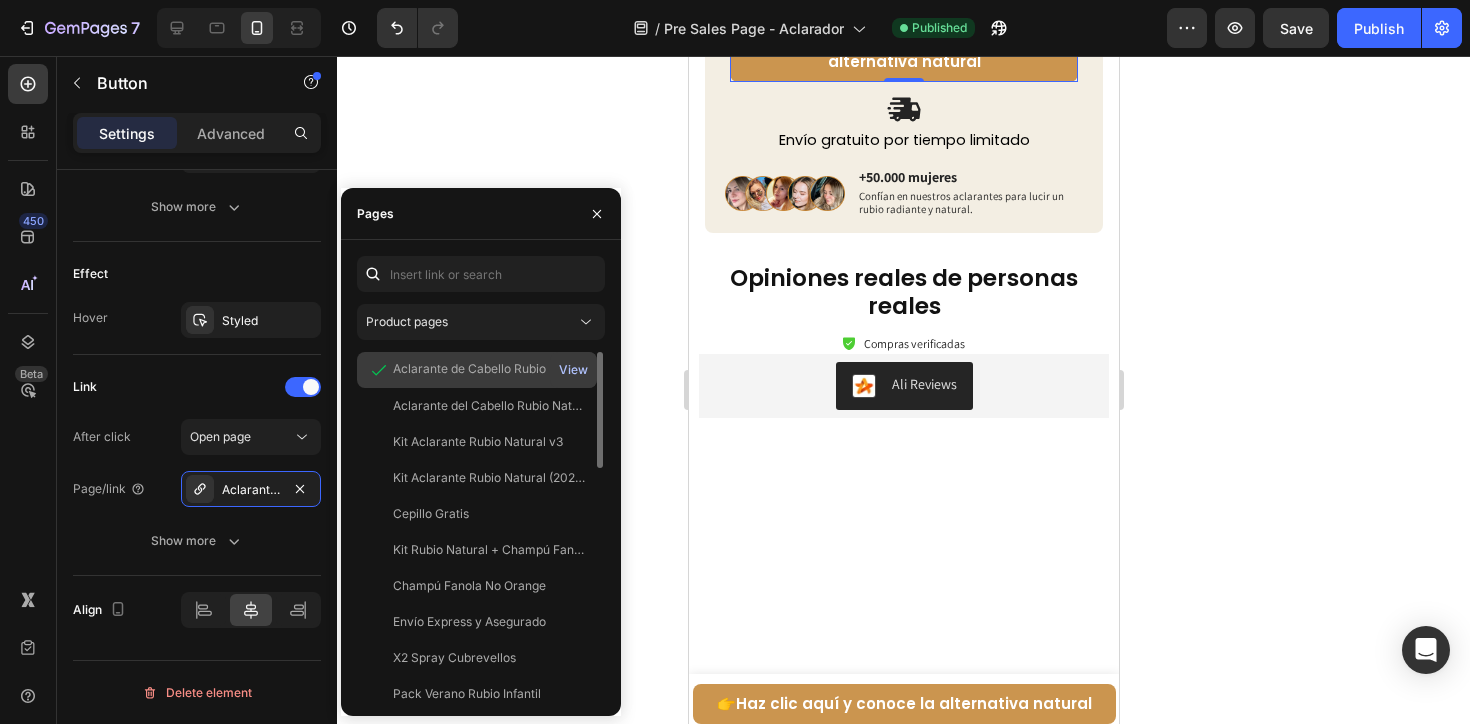 click on "View" at bounding box center [573, 370] 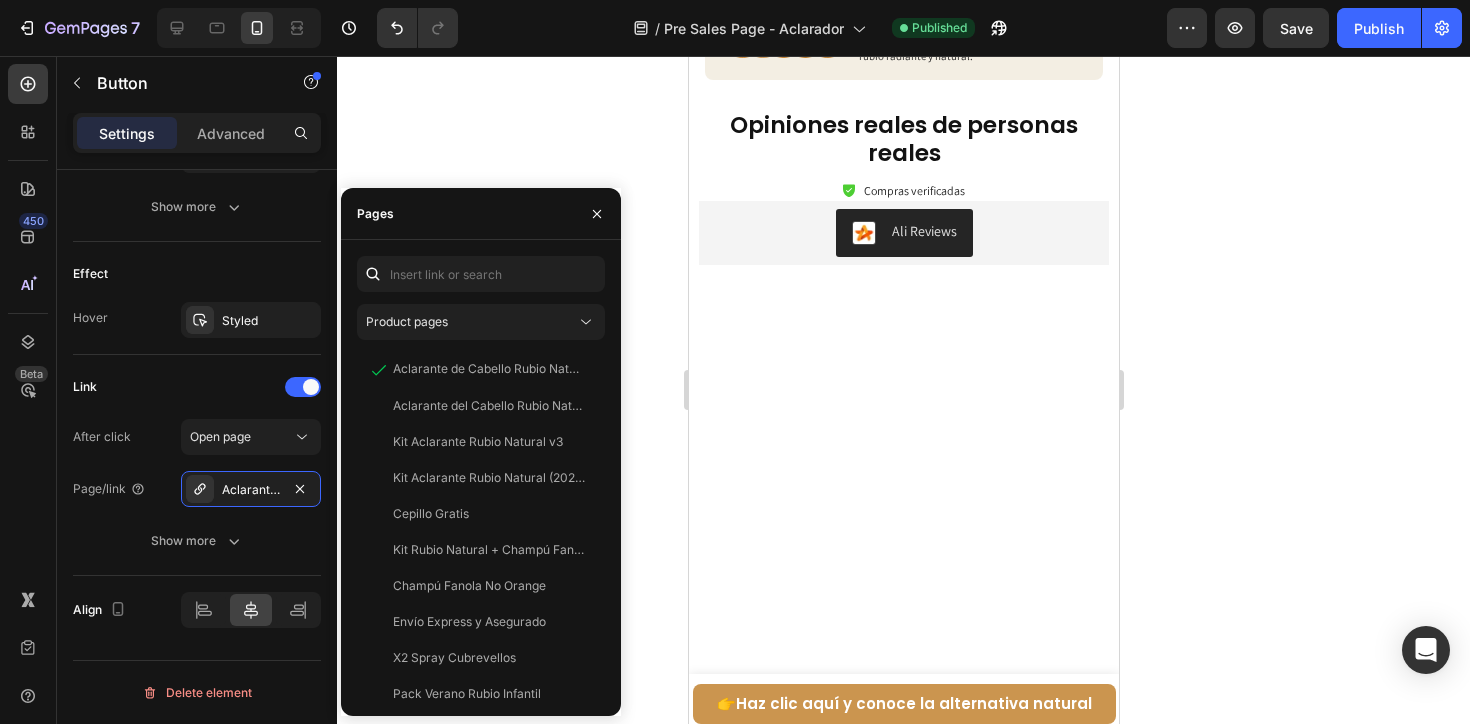 scroll, scrollTop: 3646, scrollLeft: 0, axis: vertical 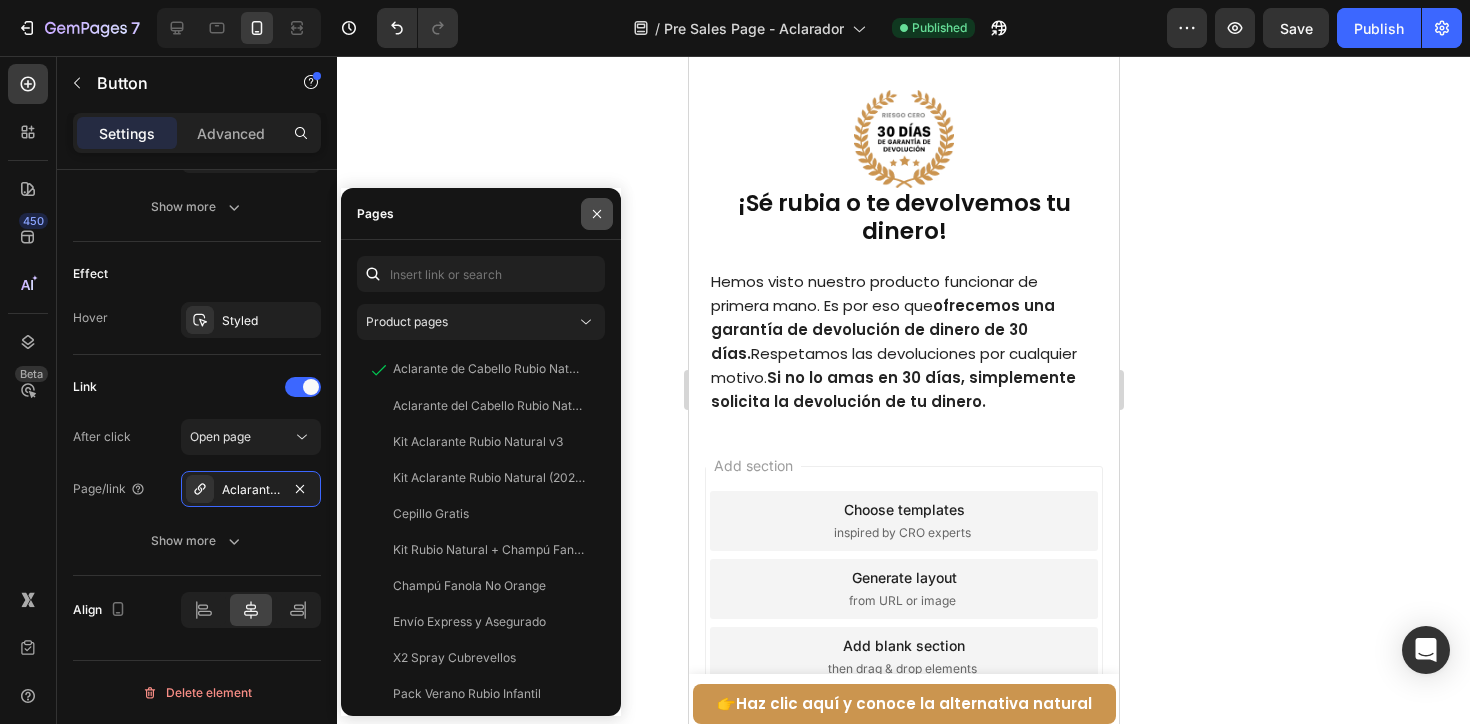 click at bounding box center (597, 214) 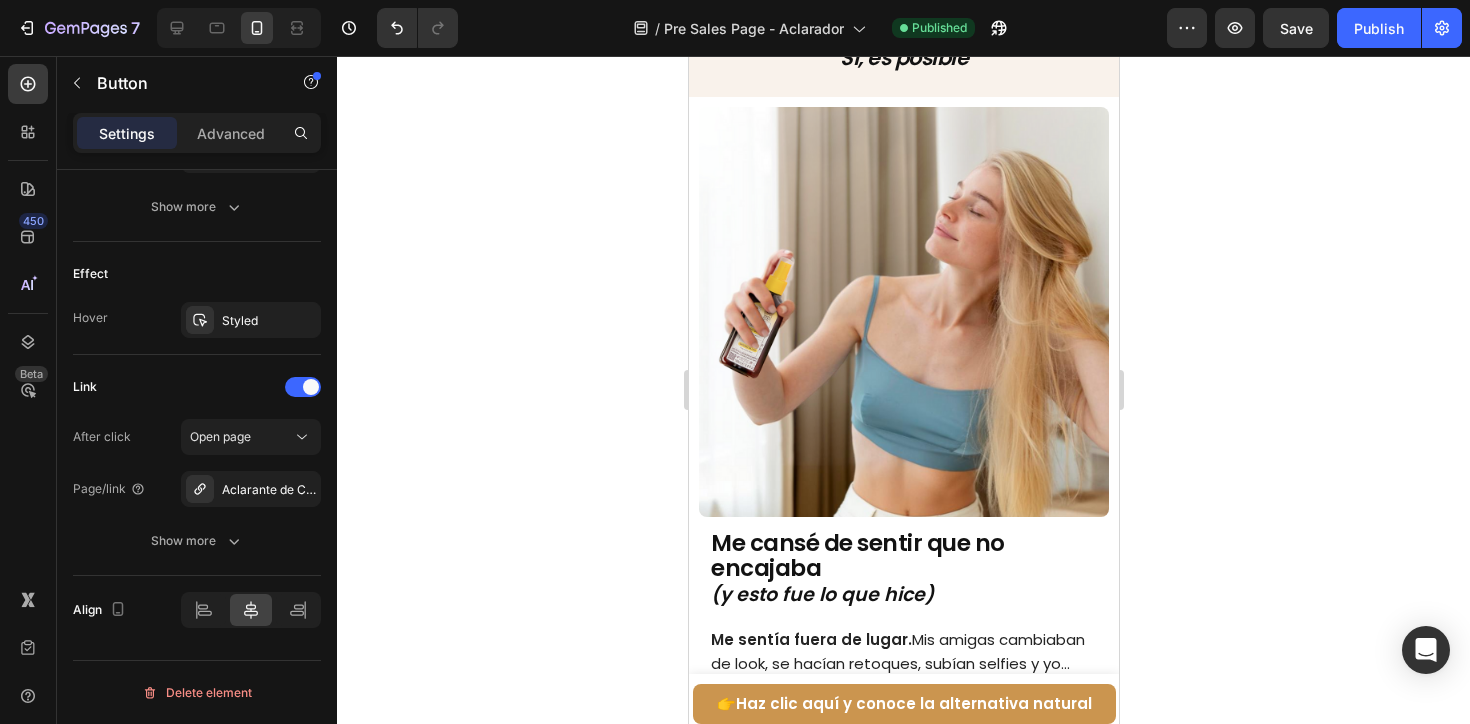 scroll, scrollTop: 0, scrollLeft: 0, axis: both 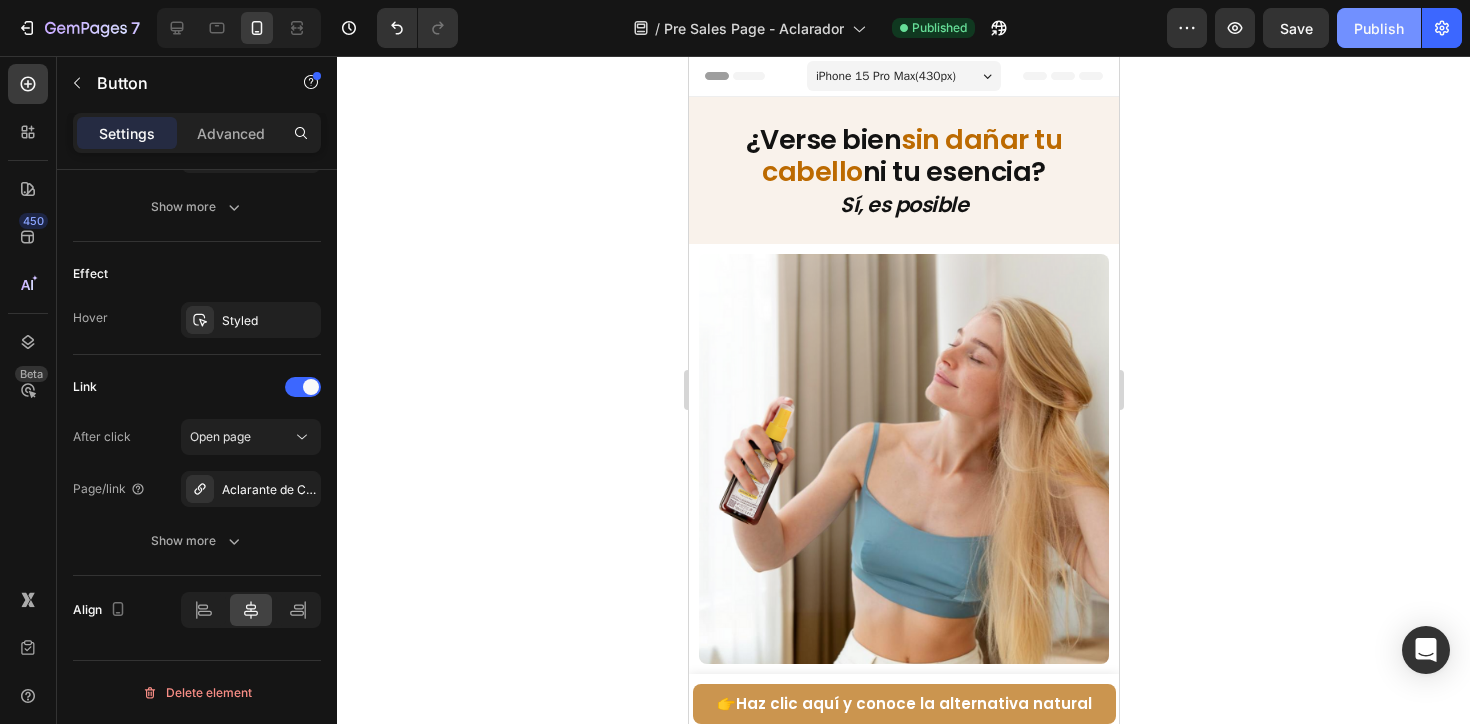 click on "Publish" at bounding box center (1379, 28) 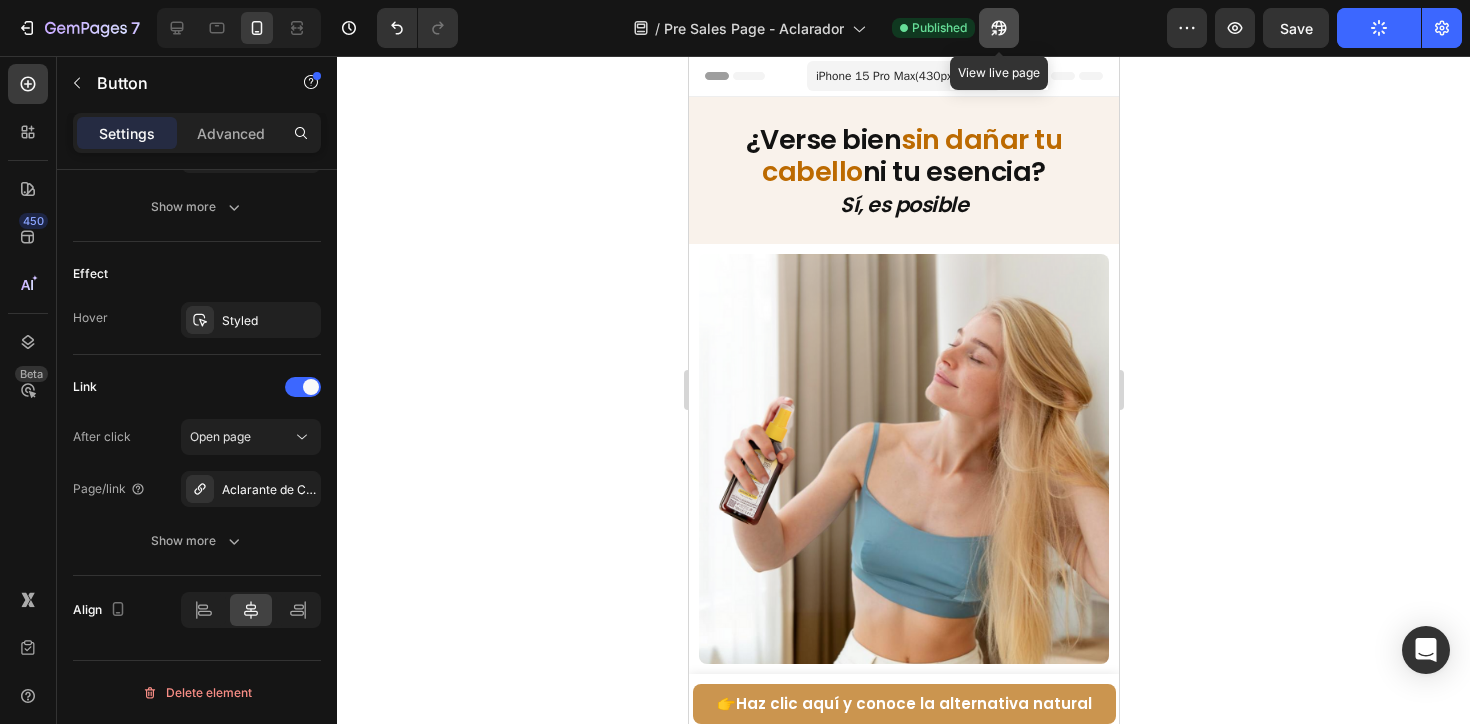 click 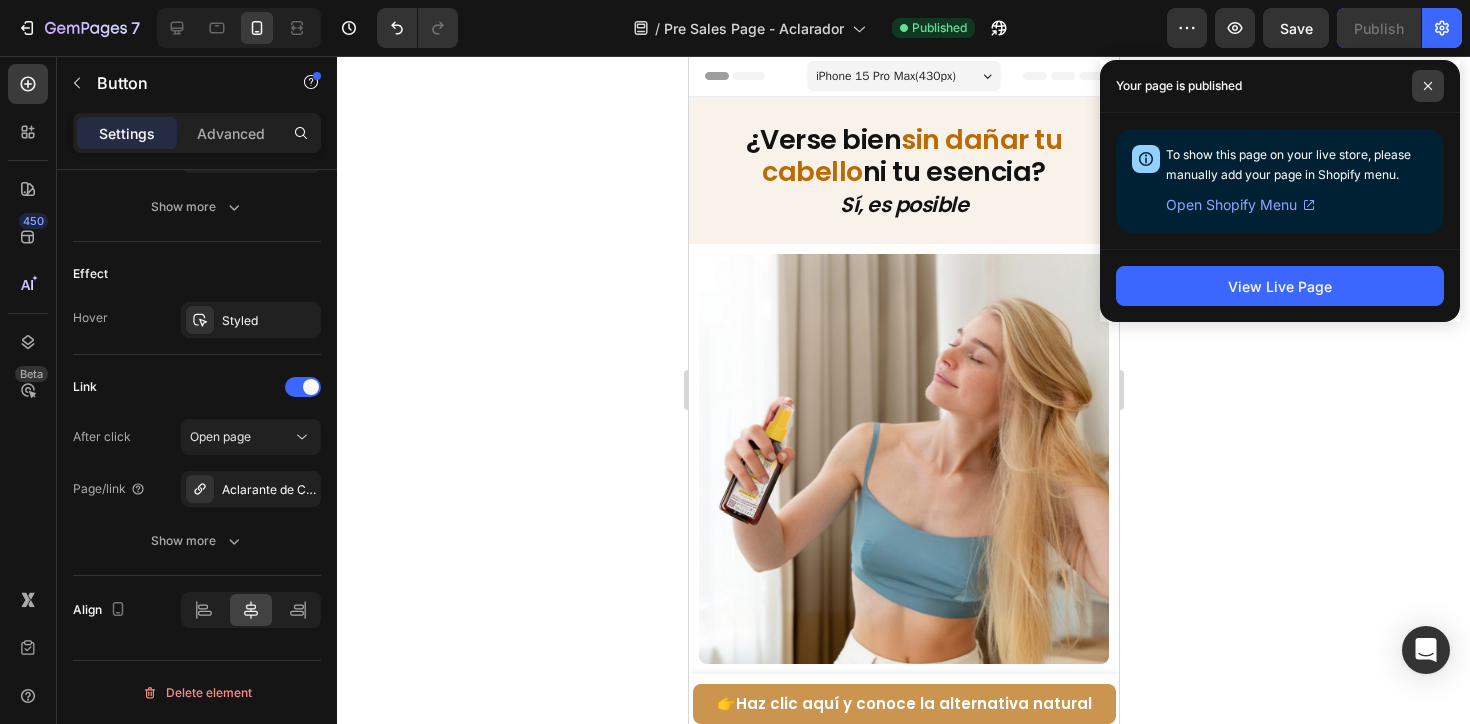 click at bounding box center (1428, 86) 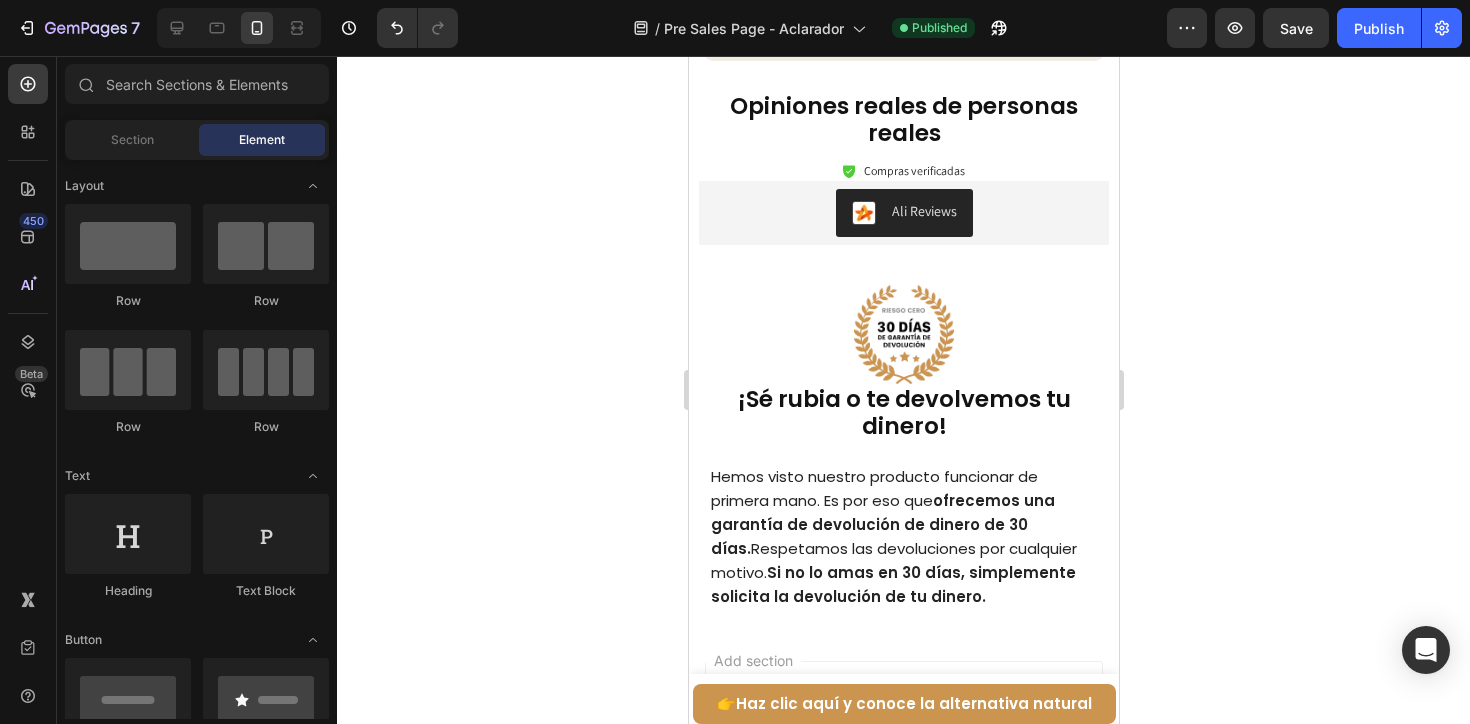 scroll, scrollTop: 5431, scrollLeft: 0, axis: vertical 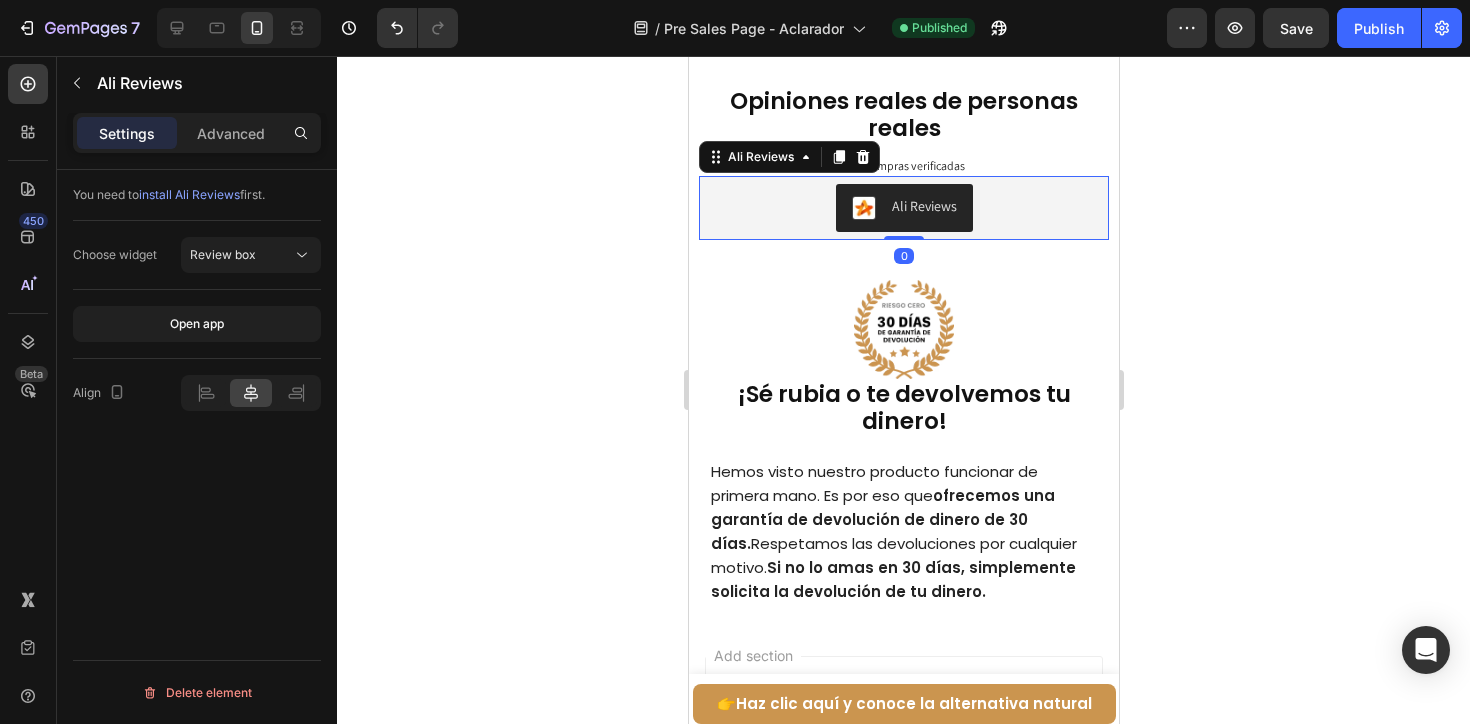 click on "Ali Reviews" at bounding box center (923, 206) 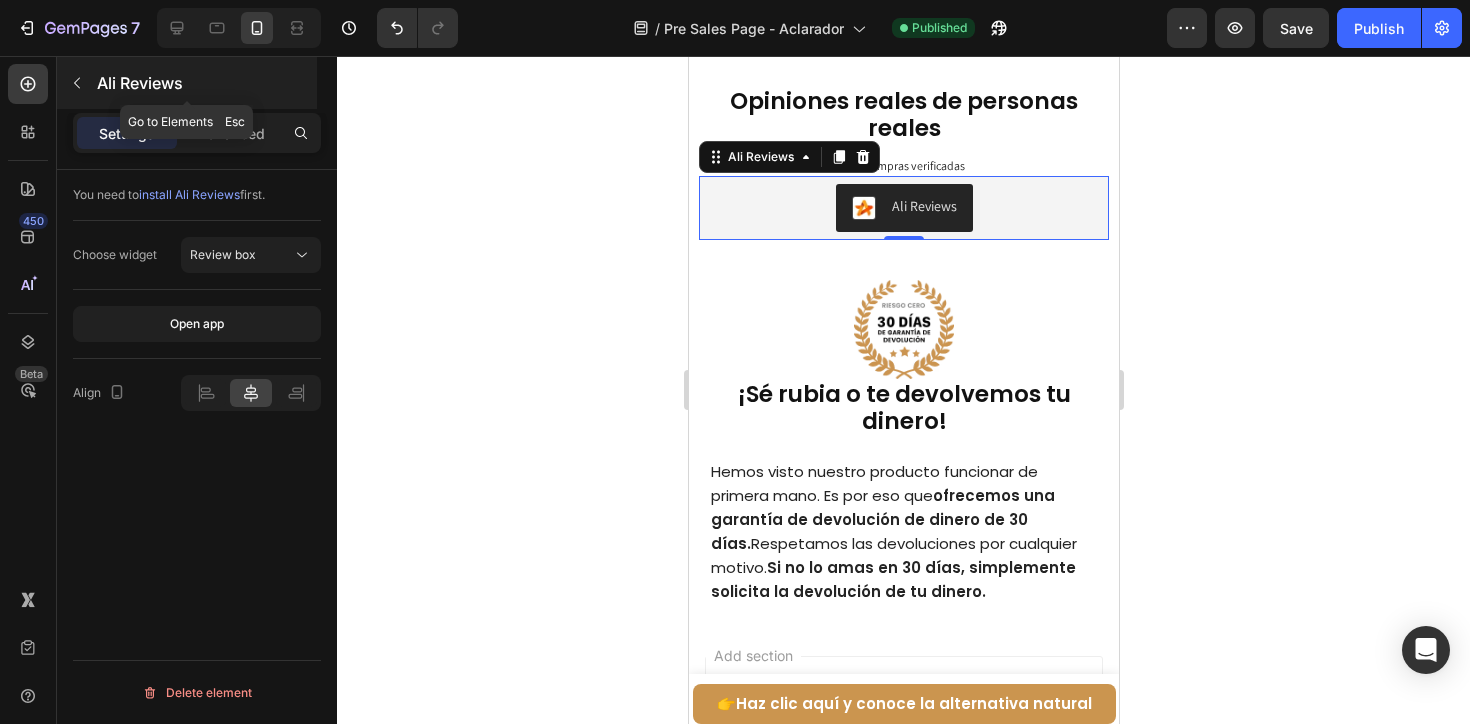 click at bounding box center [77, 83] 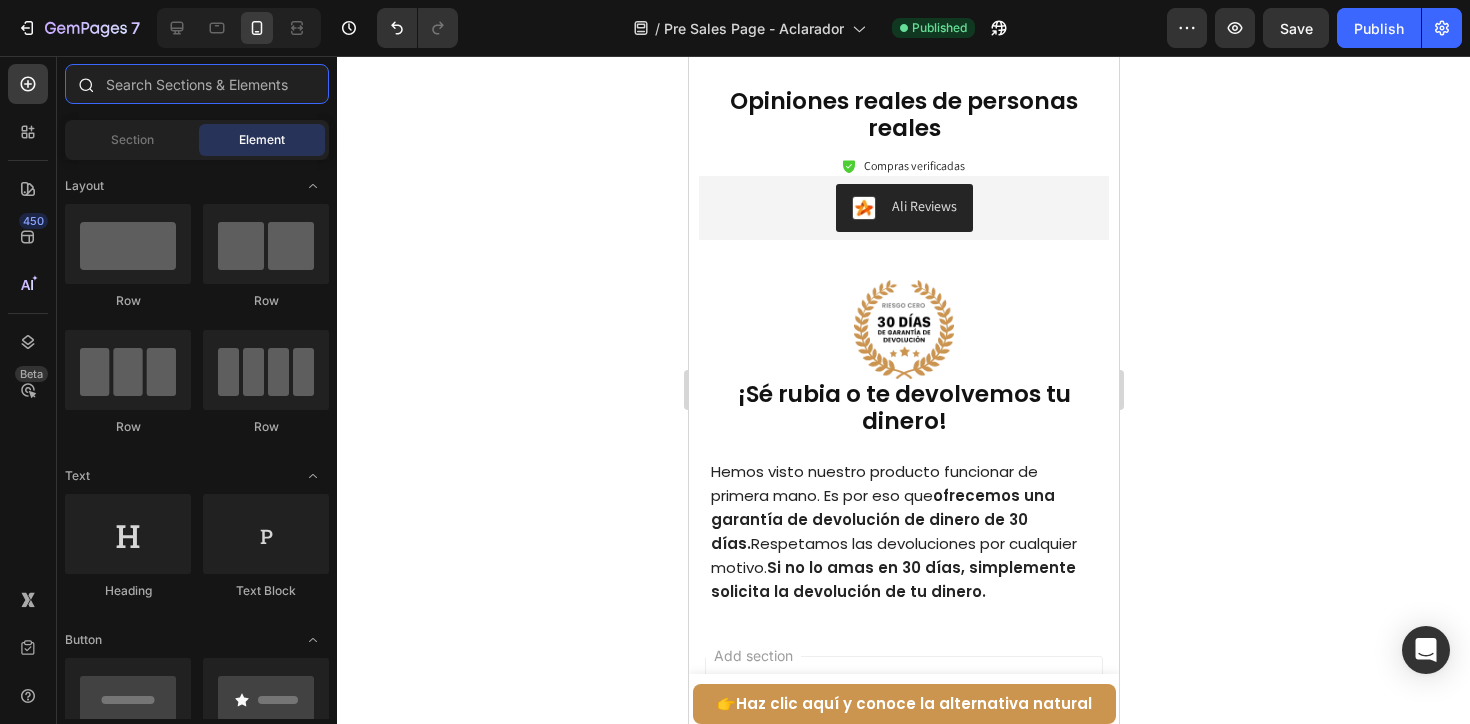 click at bounding box center (197, 84) 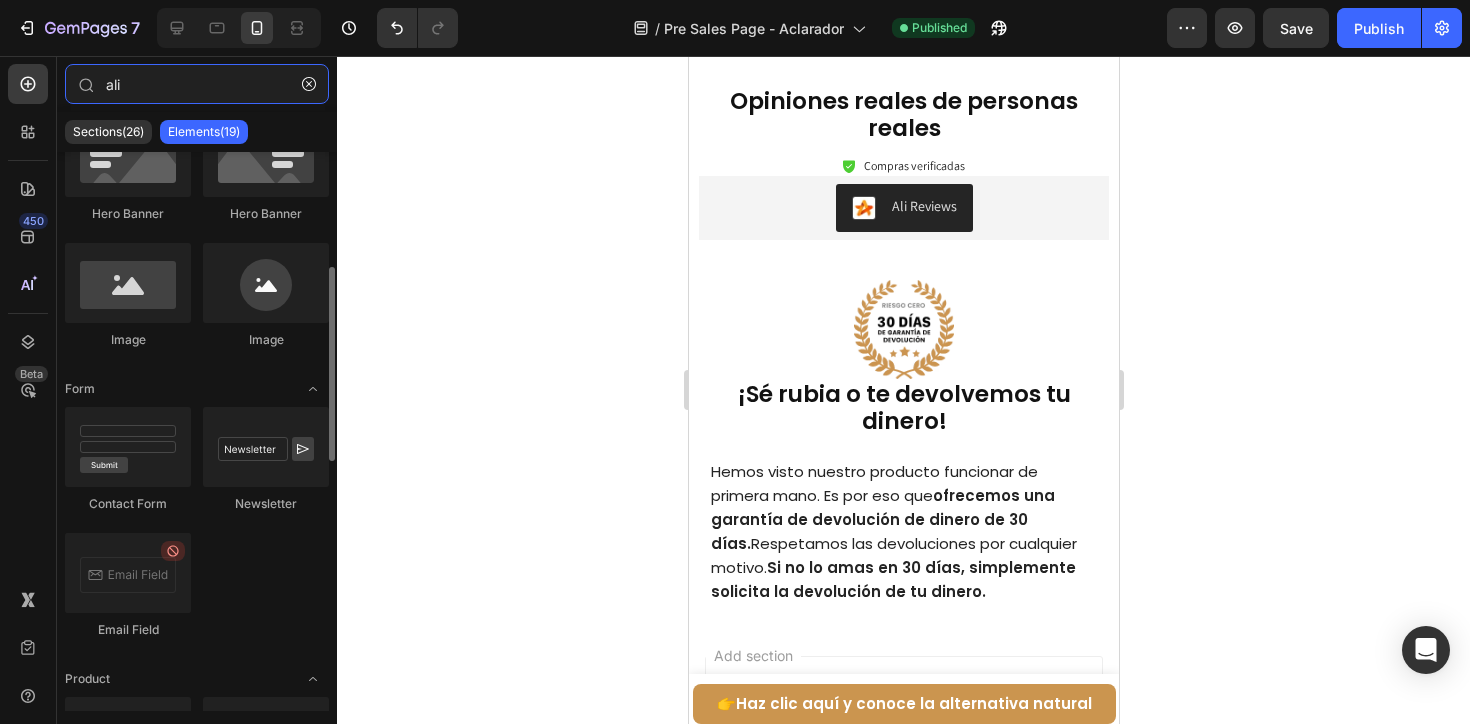 scroll, scrollTop: 367, scrollLeft: 0, axis: vertical 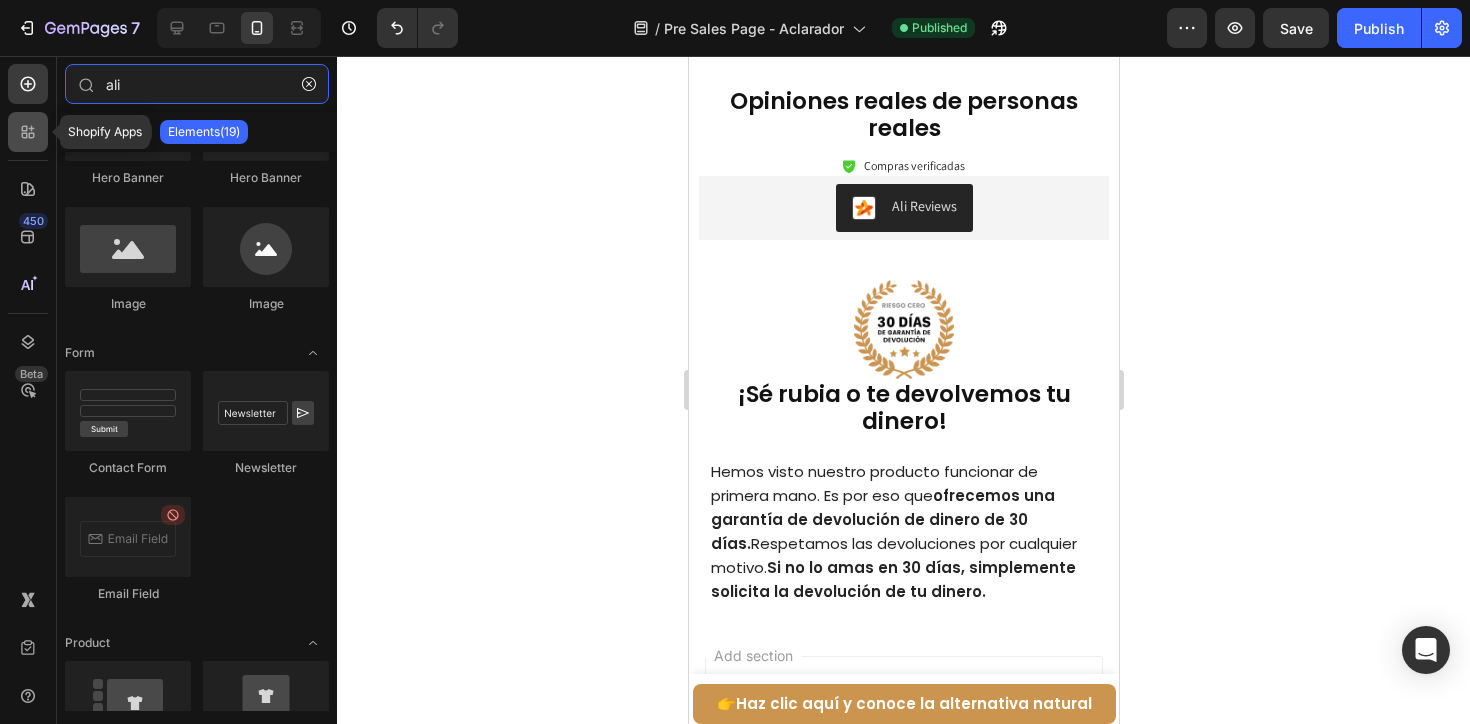 type on "ali" 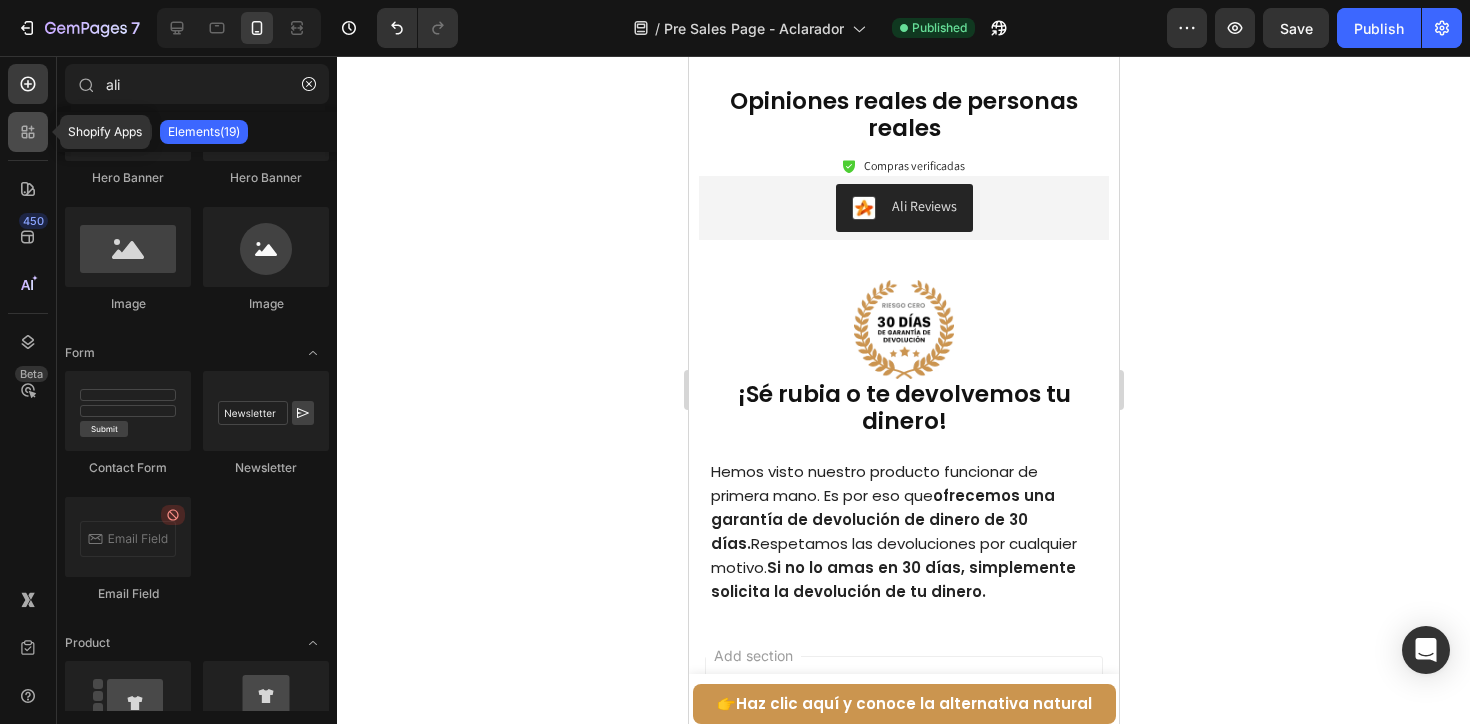 click 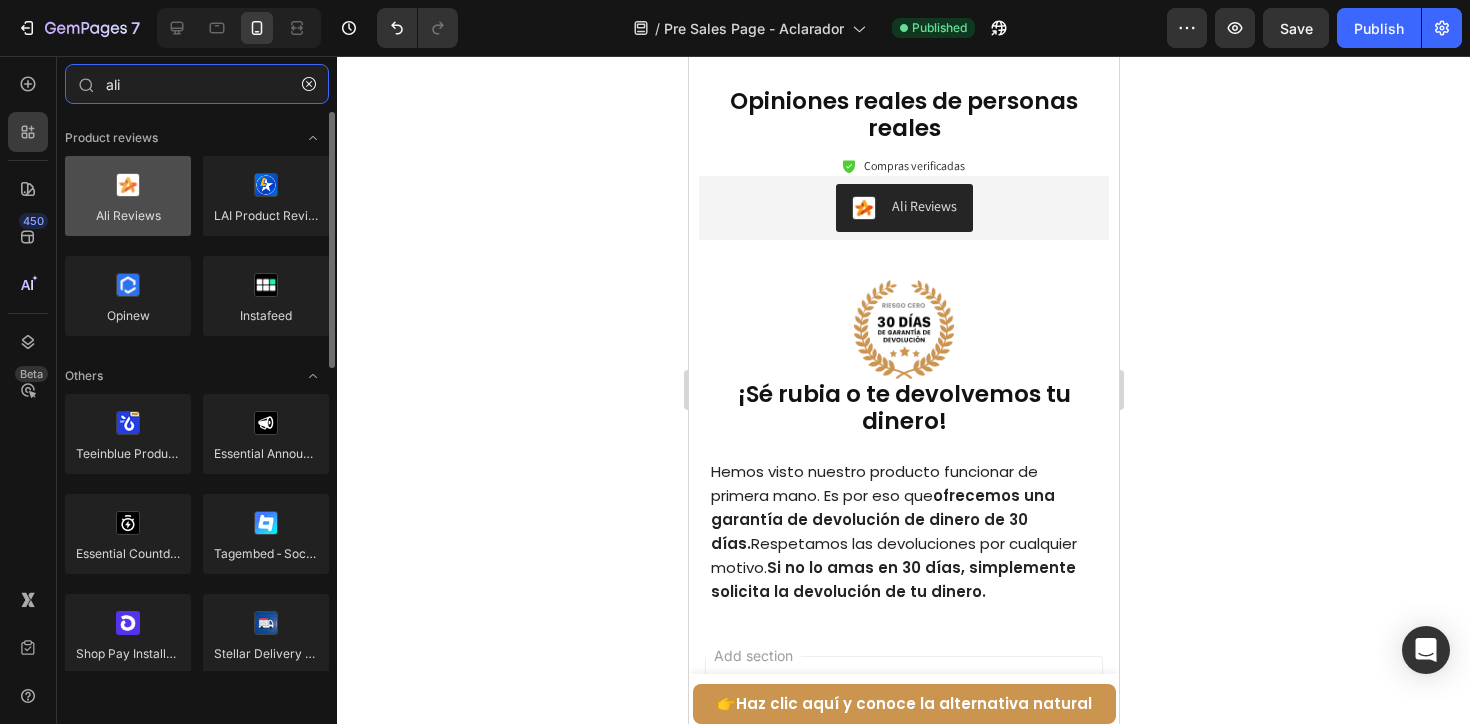 type on "ali" 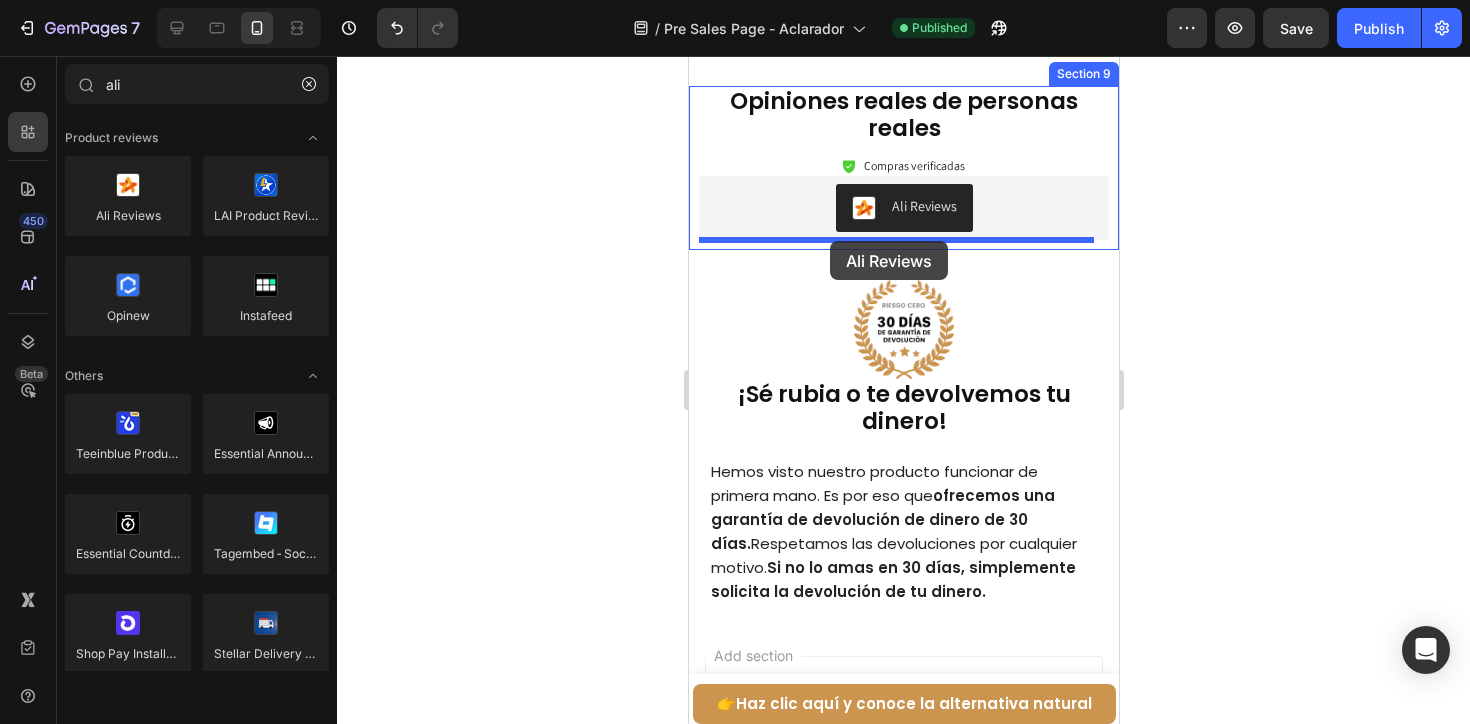 drag, startPoint x: 793, startPoint y: 258, endPoint x: 829, endPoint y: 241, distance: 39.812057 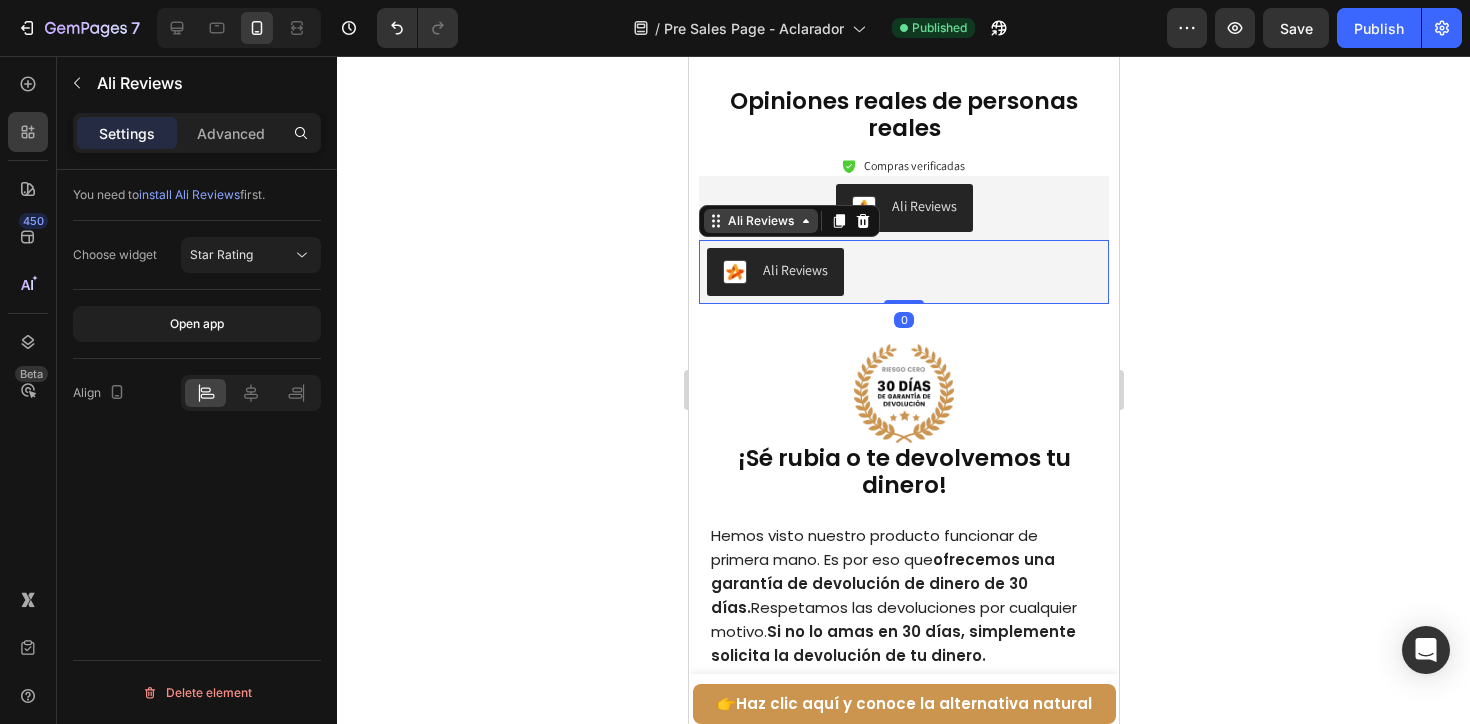 click on "Ali Reviews" at bounding box center (760, 221) 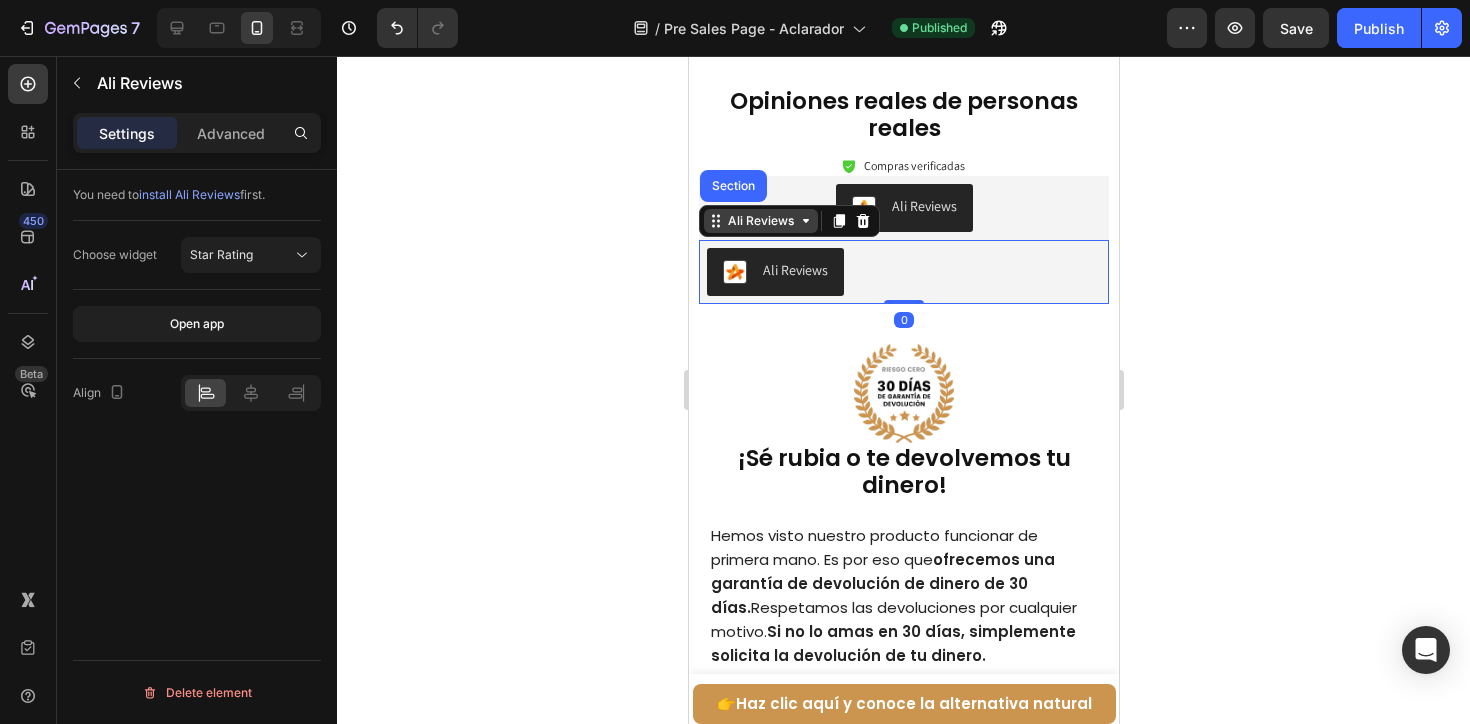 click on "Ali Reviews" at bounding box center (760, 221) 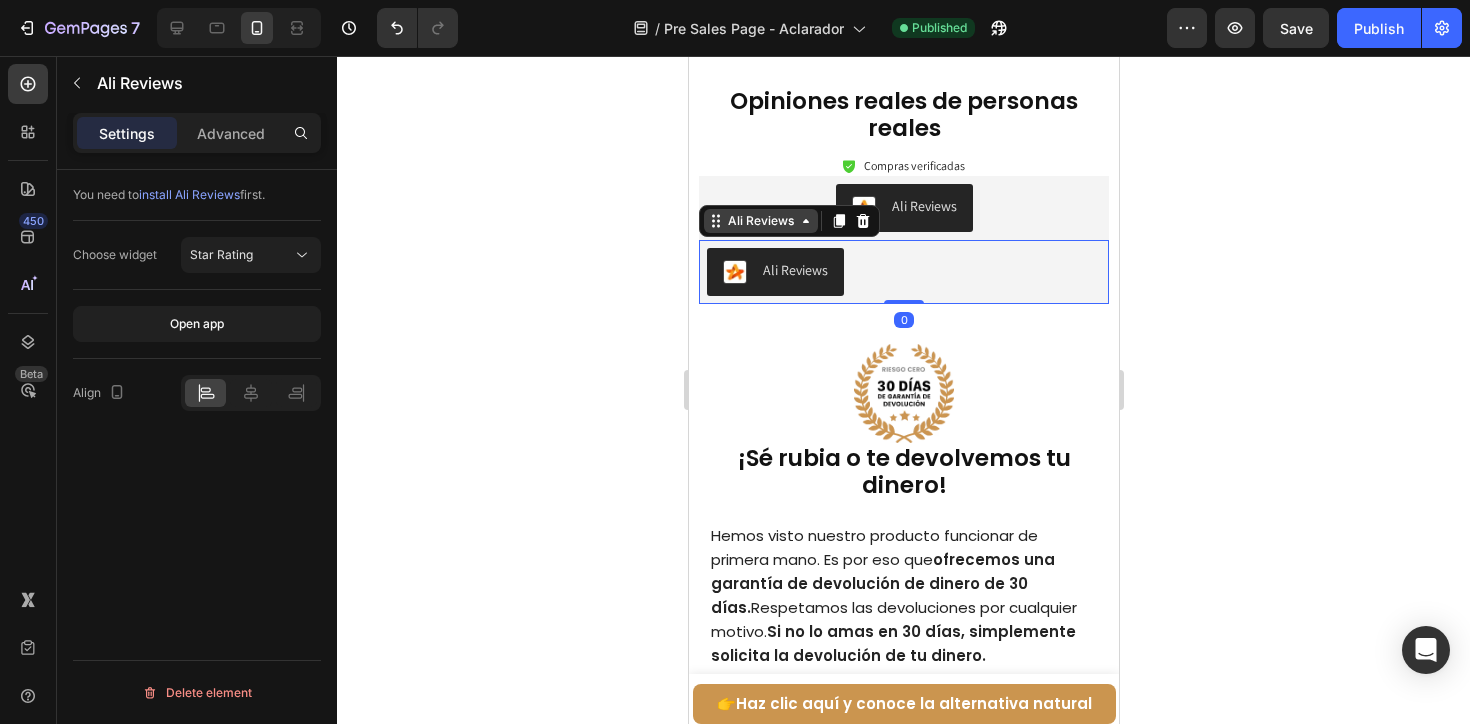 click on "Ali Reviews" at bounding box center (760, 221) 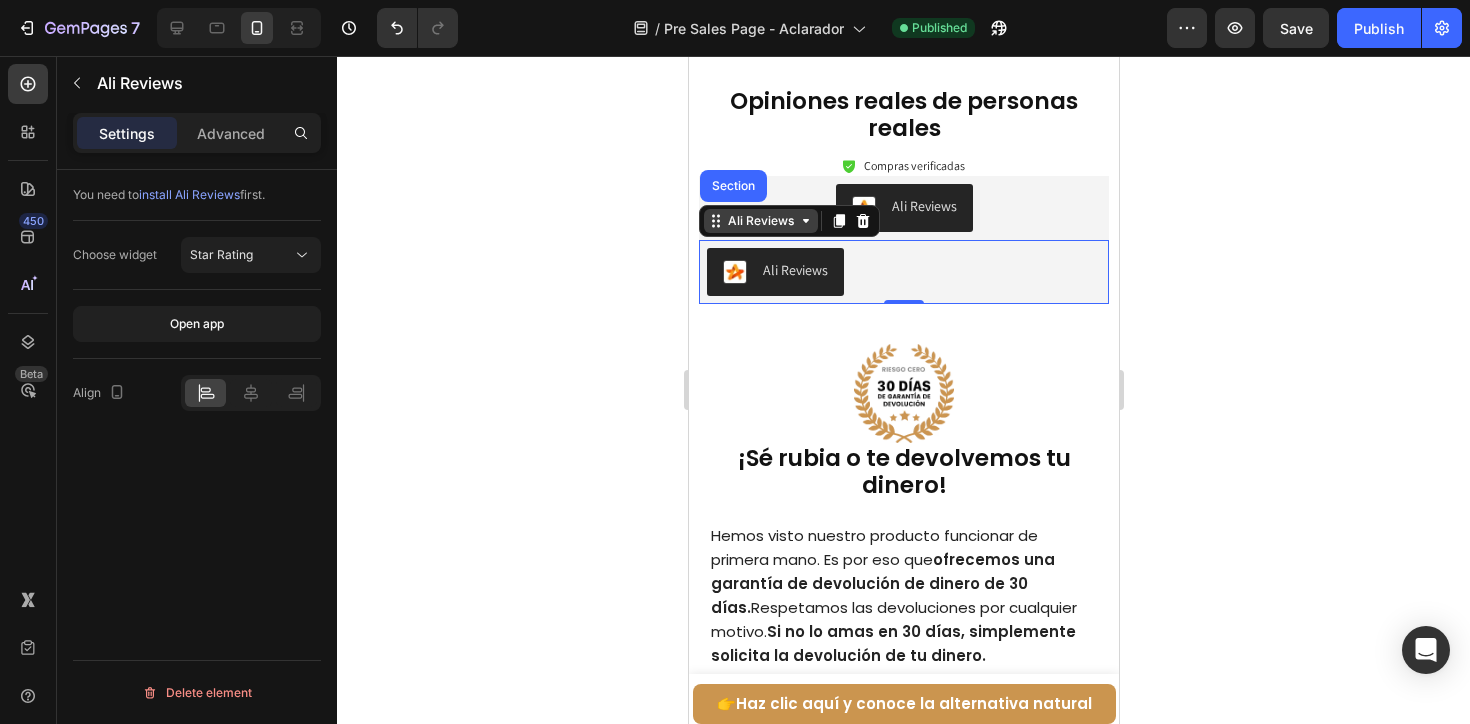 click on "Ali Reviews" at bounding box center (760, 221) 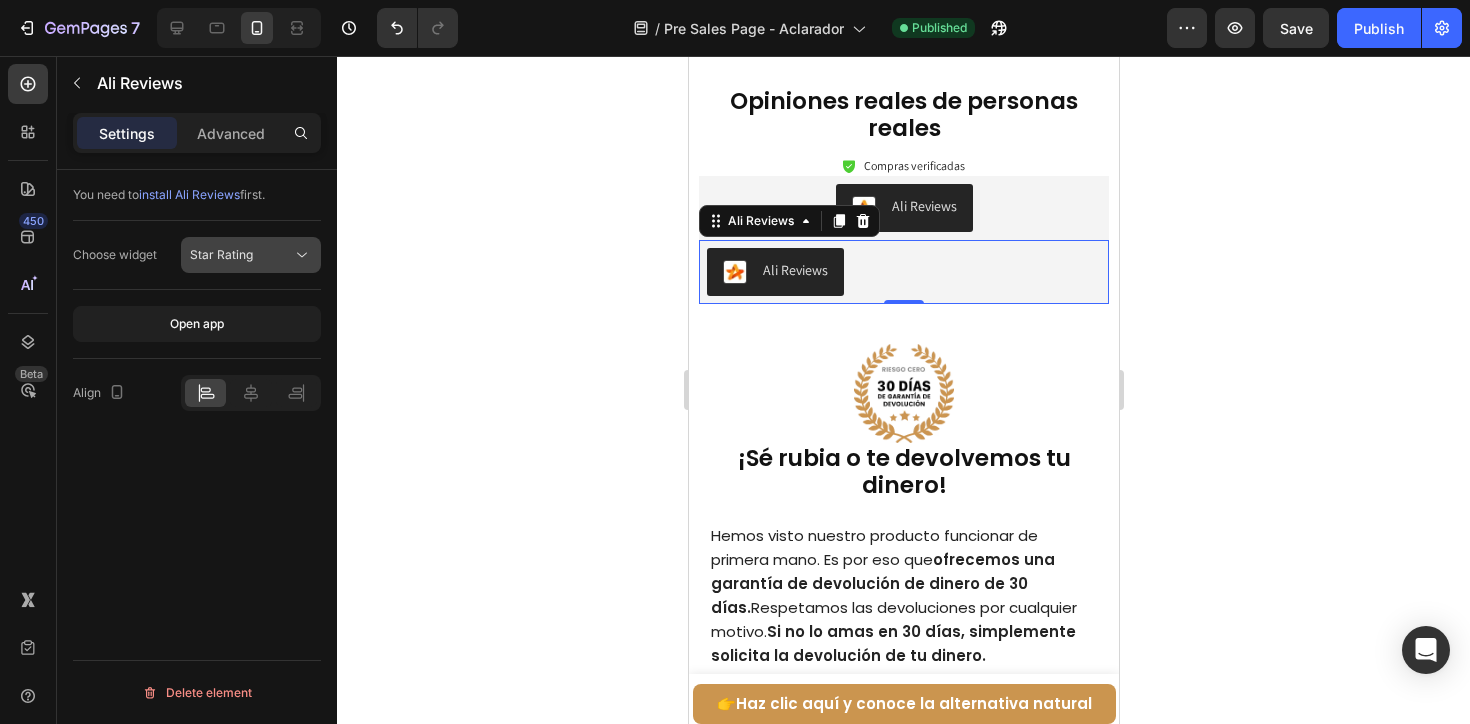 click on "Star Rating" at bounding box center [221, 254] 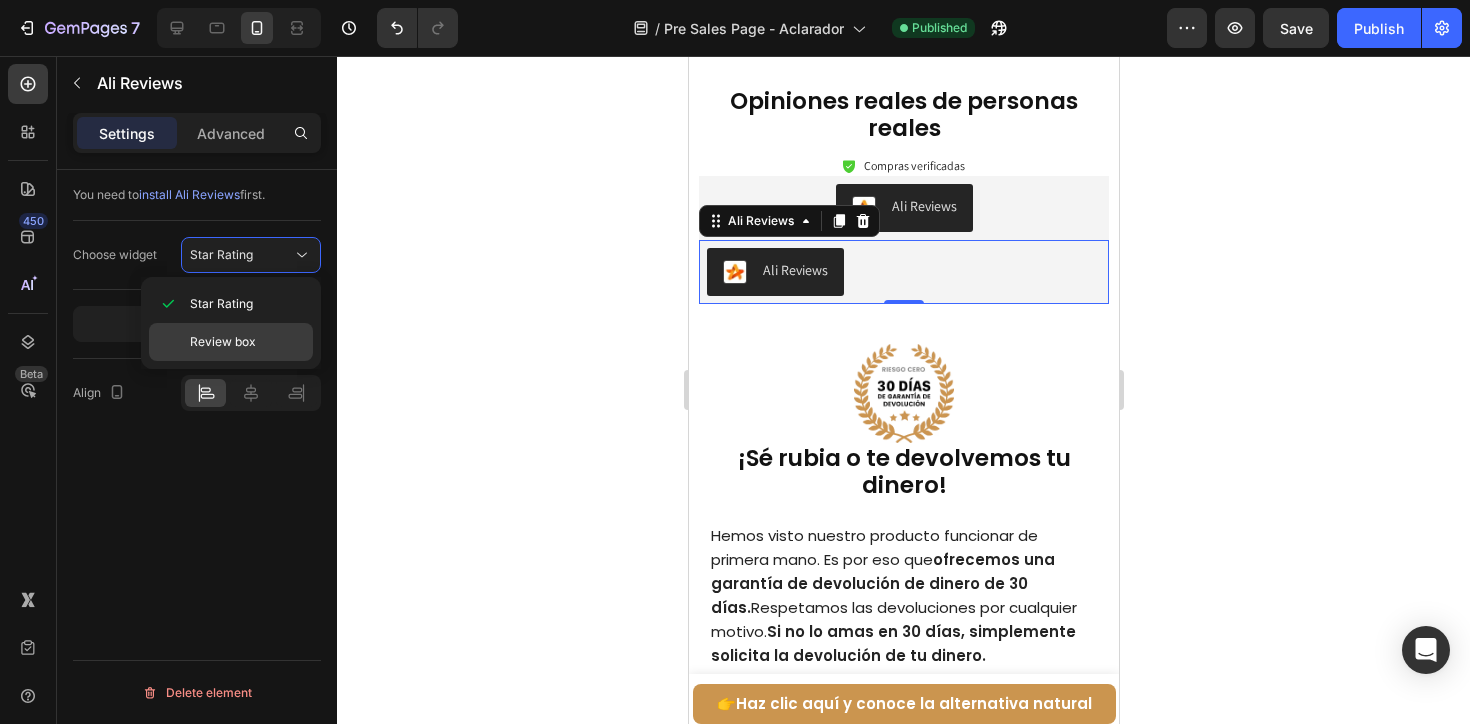 click on "Review box" at bounding box center [223, 342] 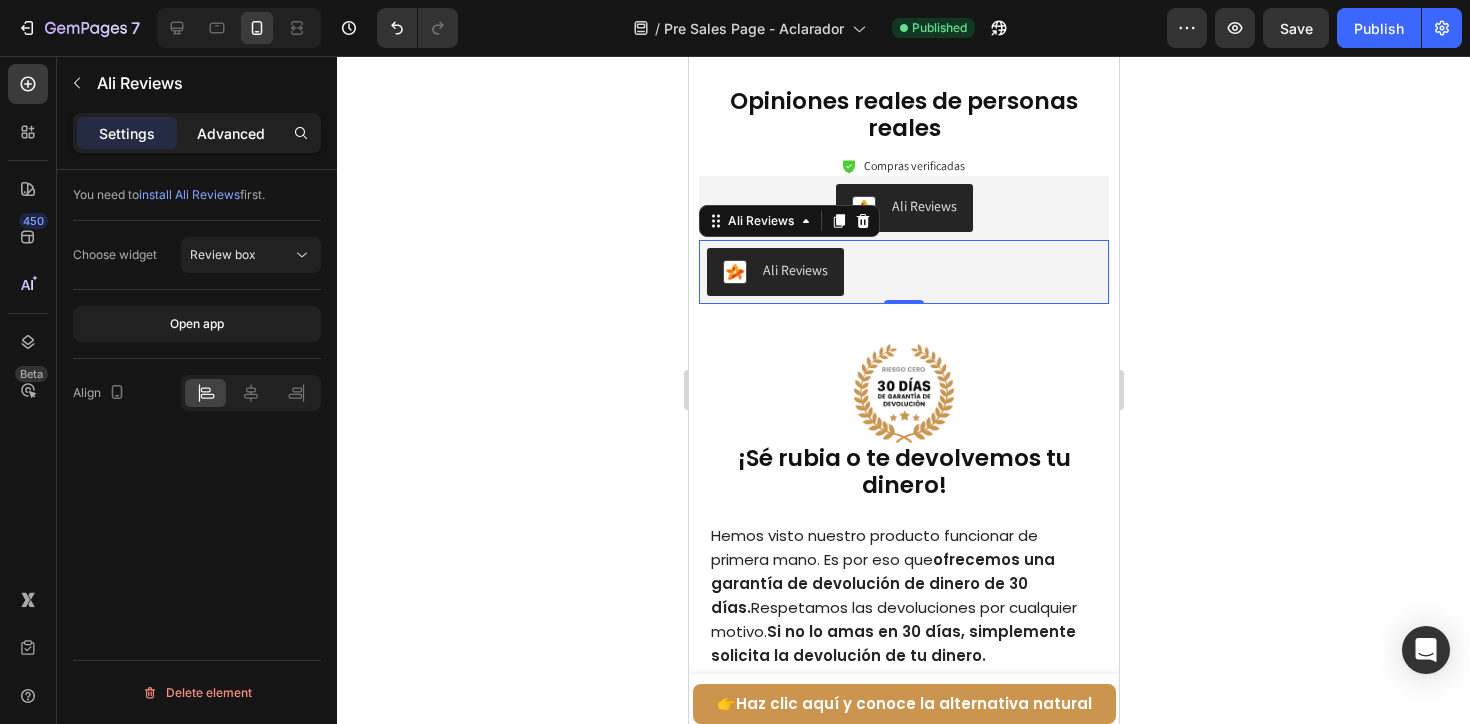 click on "Advanced" 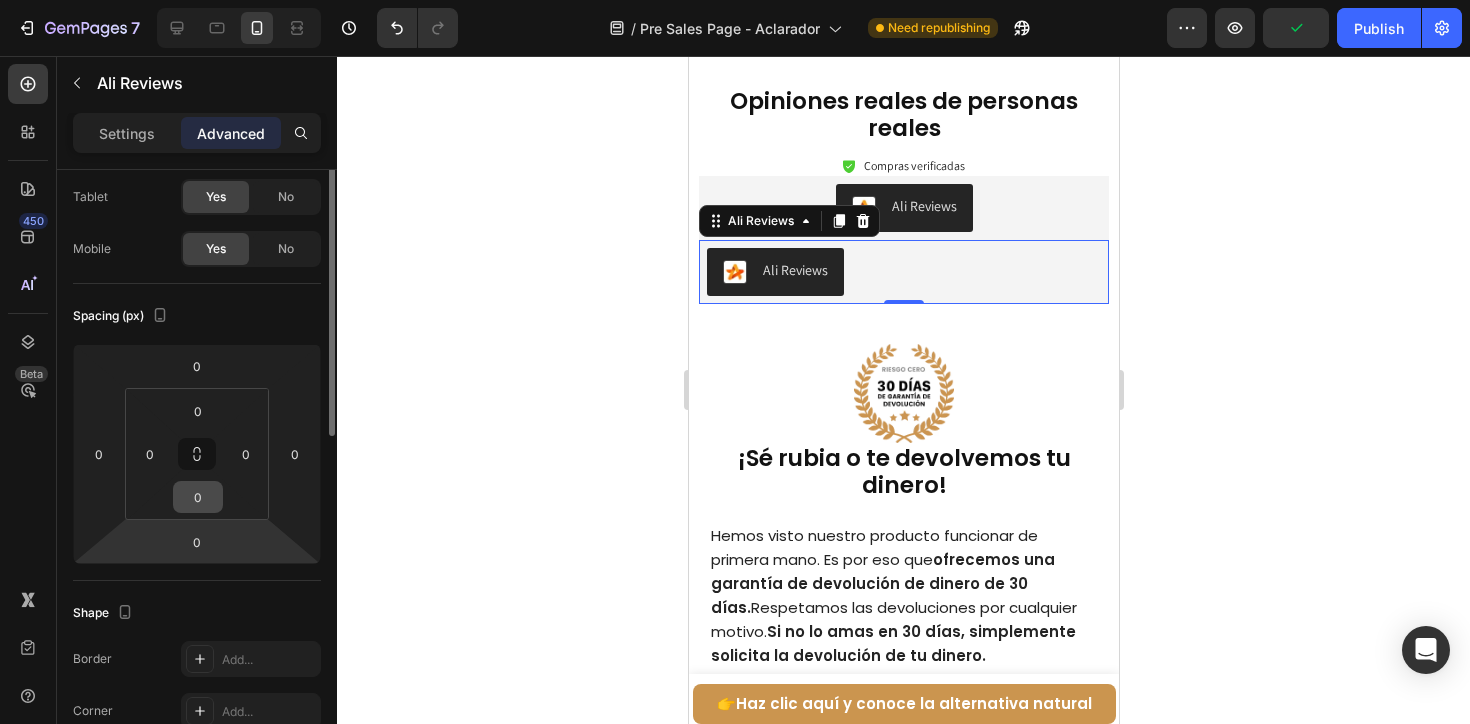 scroll, scrollTop: 0, scrollLeft: 0, axis: both 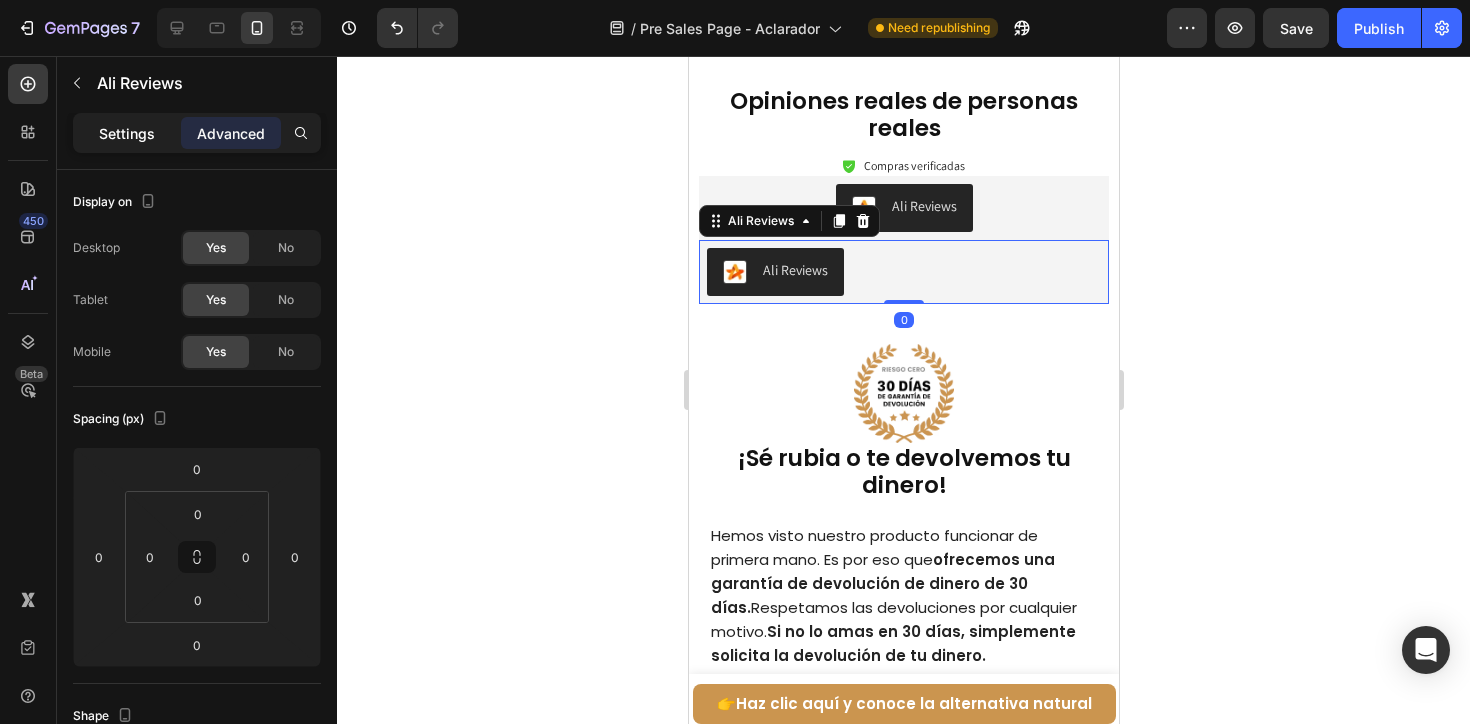 click on "Settings" at bounding box center [127, 133] 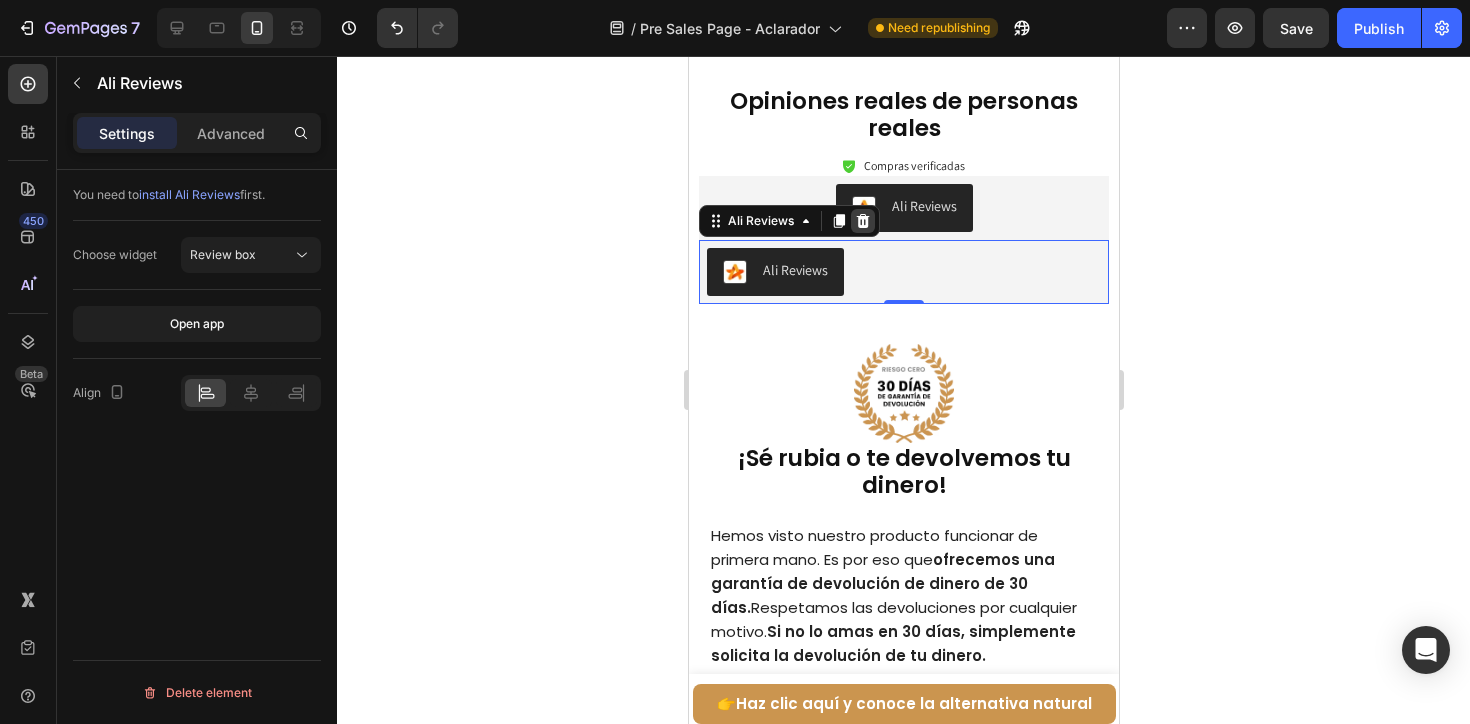 click 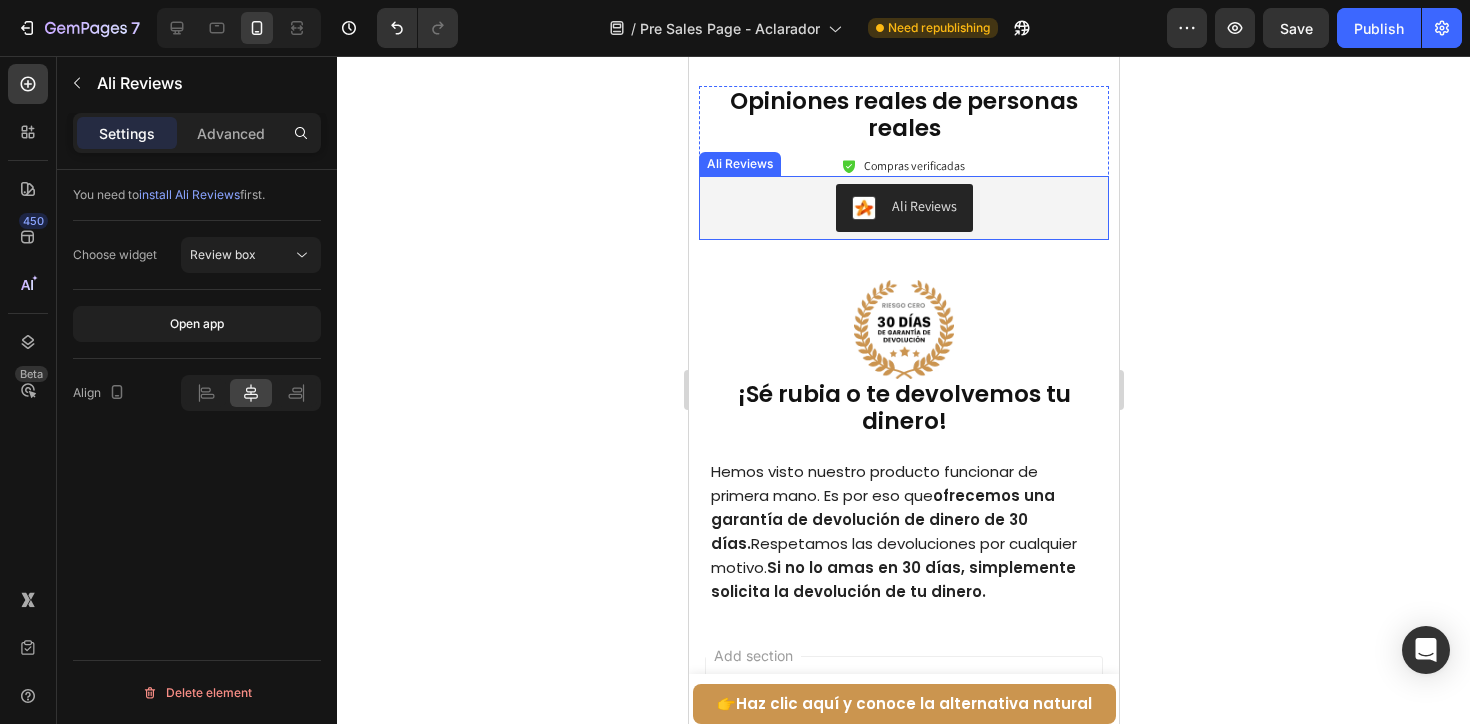 click on "Ali Reviews" at bounding box center (903, 208) 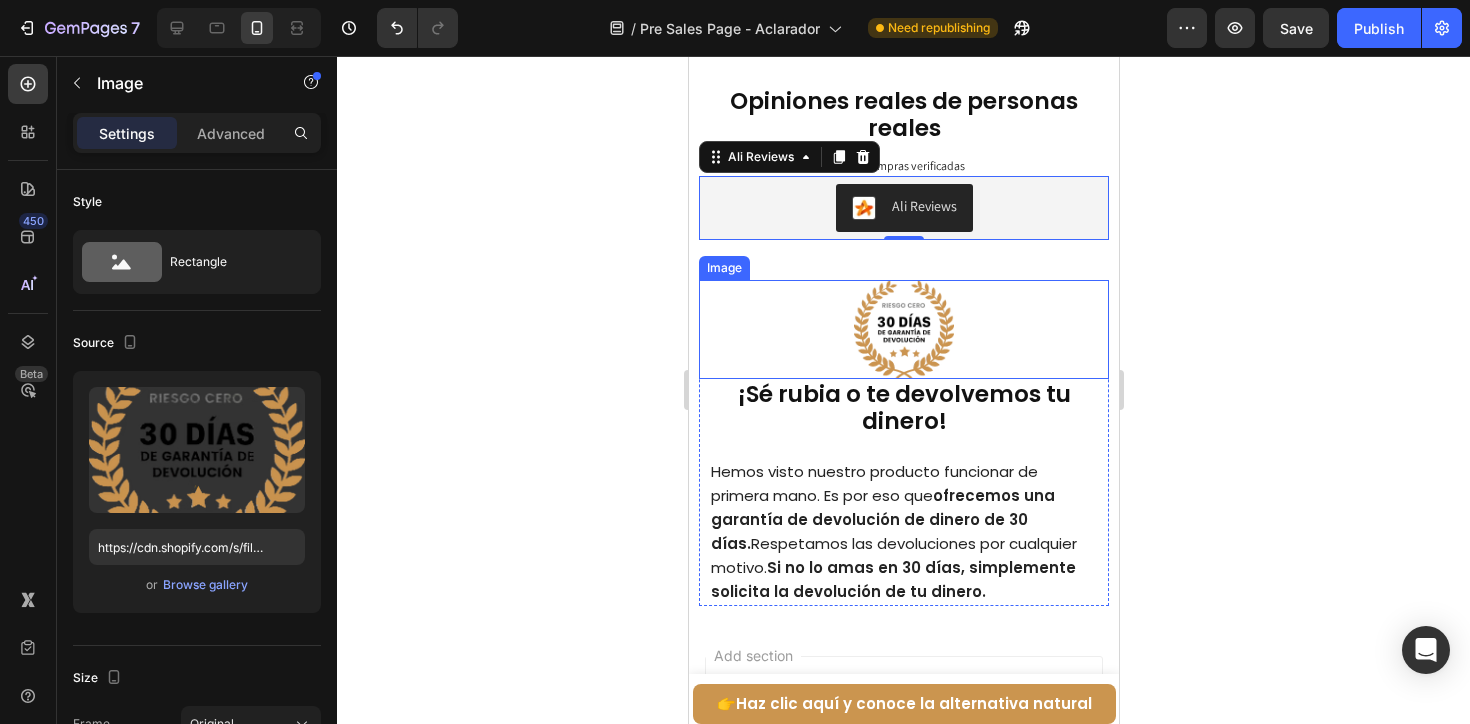 click at bounding box center [903, 329] 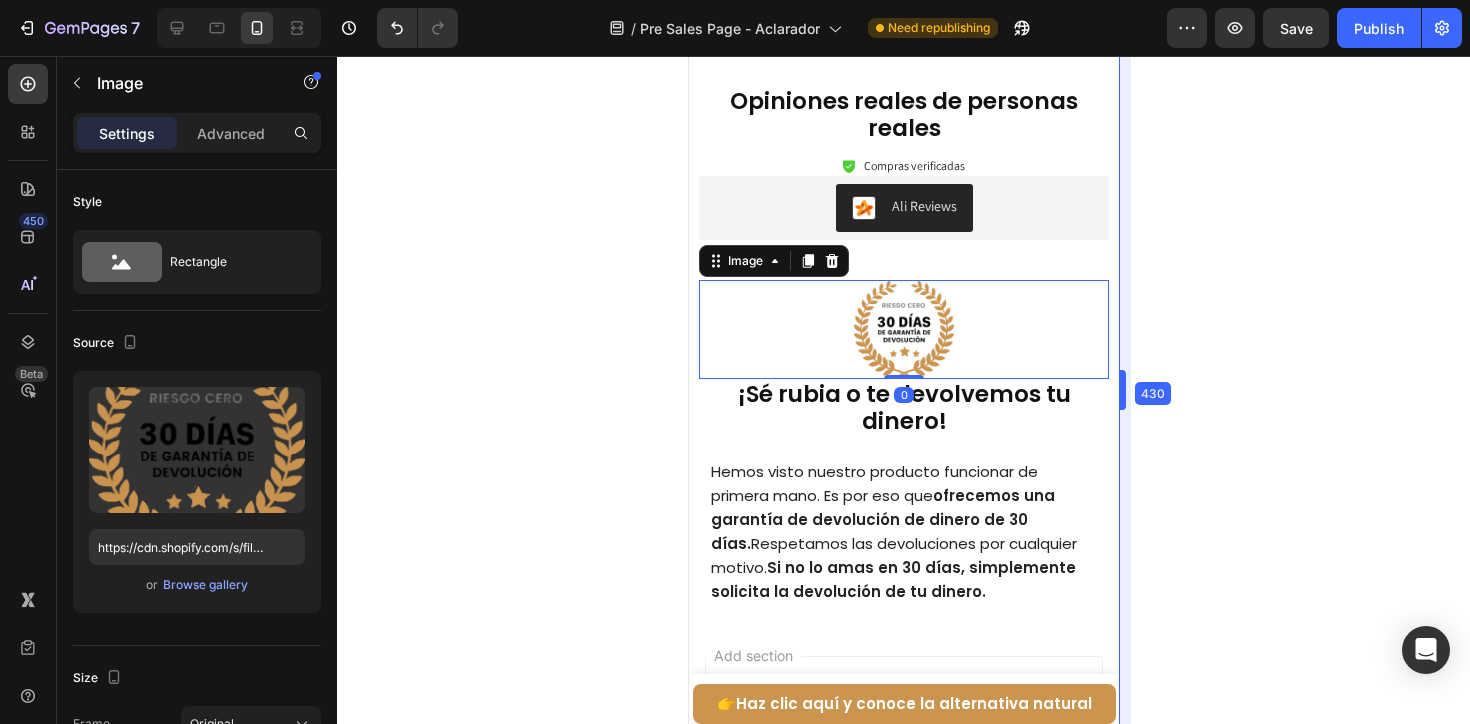 drag, startPoint x: 1121, startPoint y: 339, endPoint x: 426, endPoint y: 278, distance: 697.6718 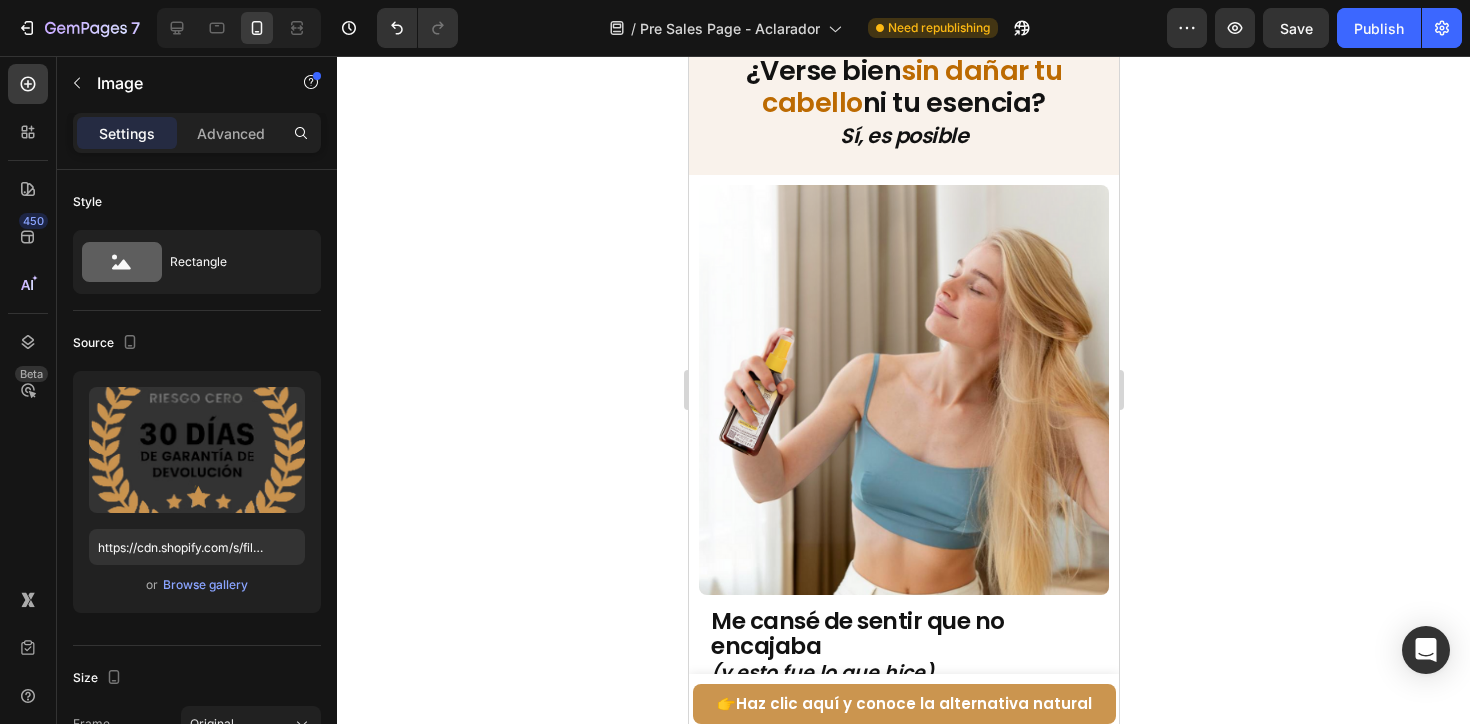 scroll, scrollTop: 0, scrollLeft: 0, axis: both 